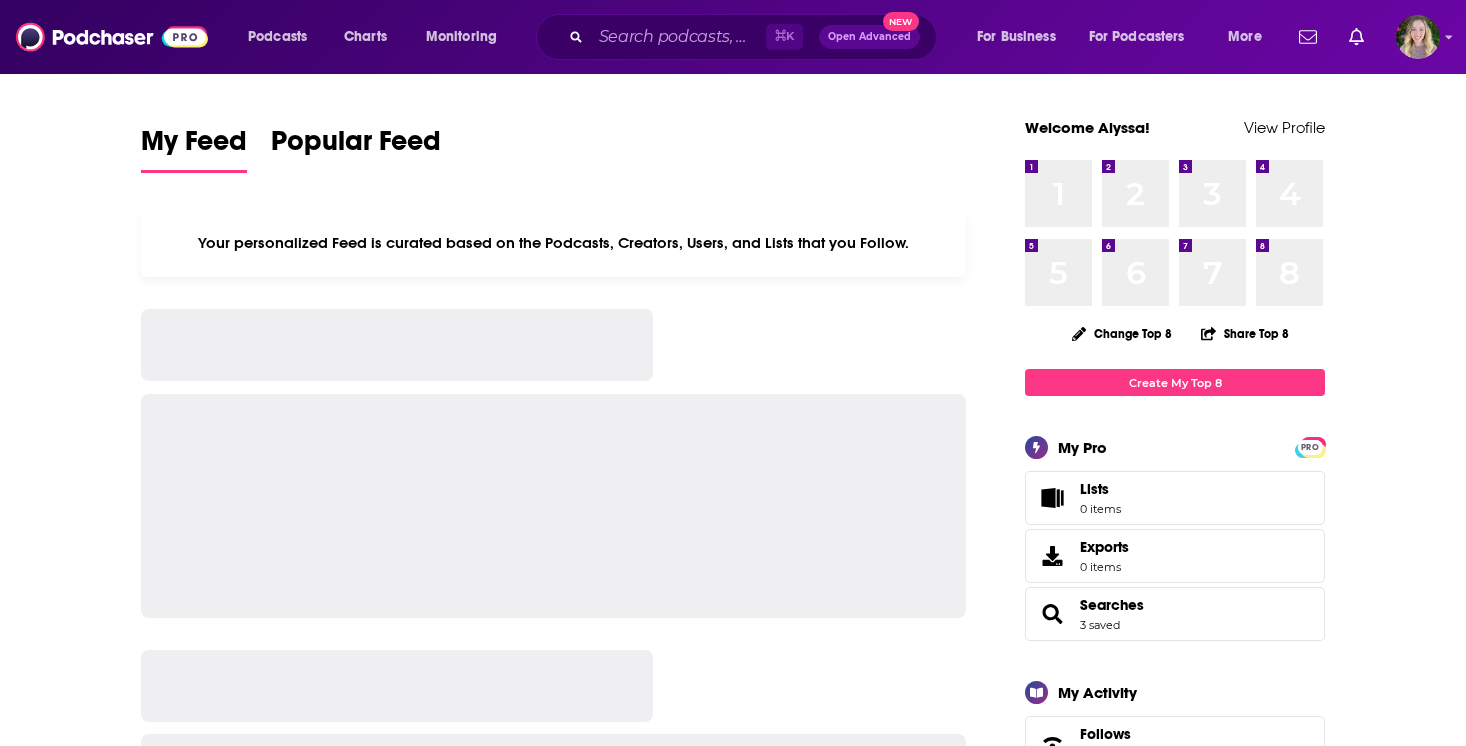 scroll, scrollTop: 0, scrollLeft: 0, axis: both 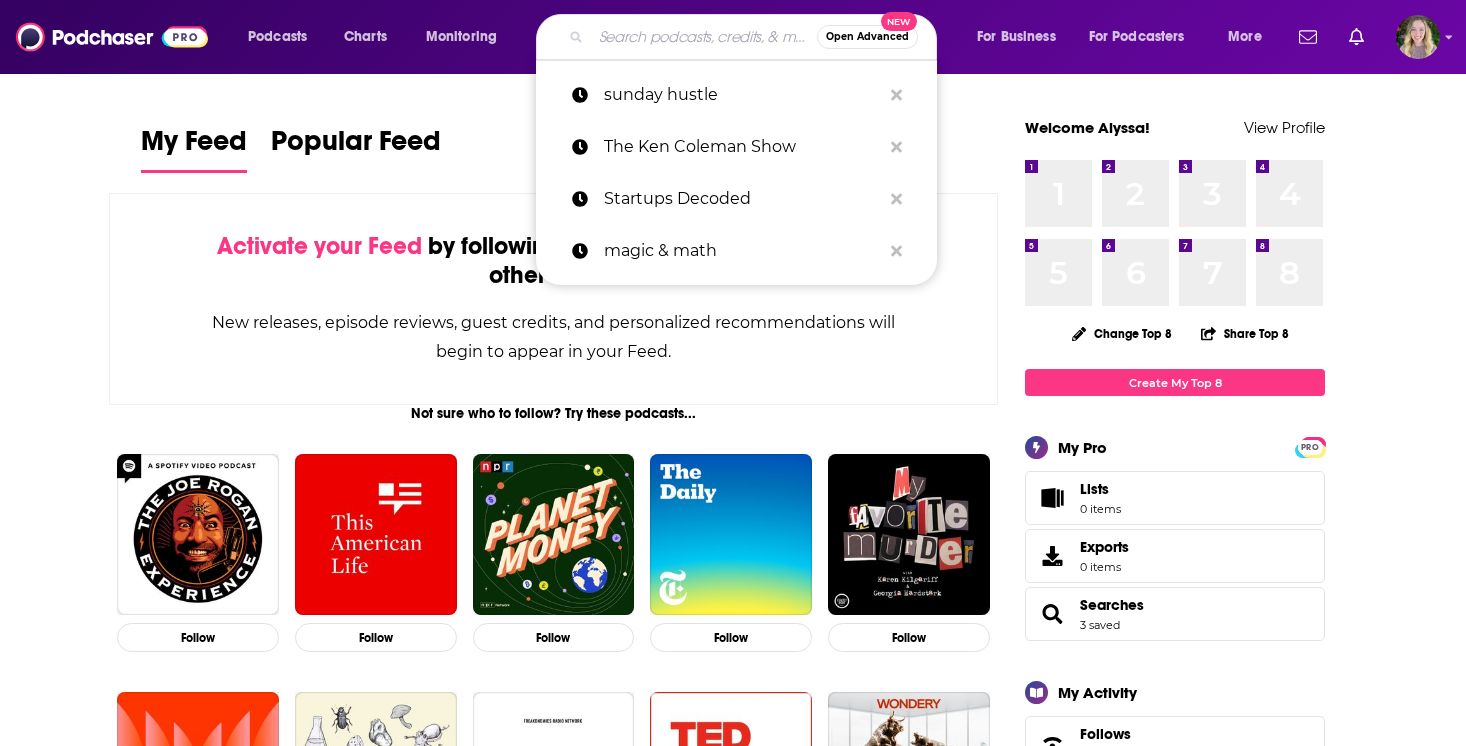 click at bounding box center [704, 37] 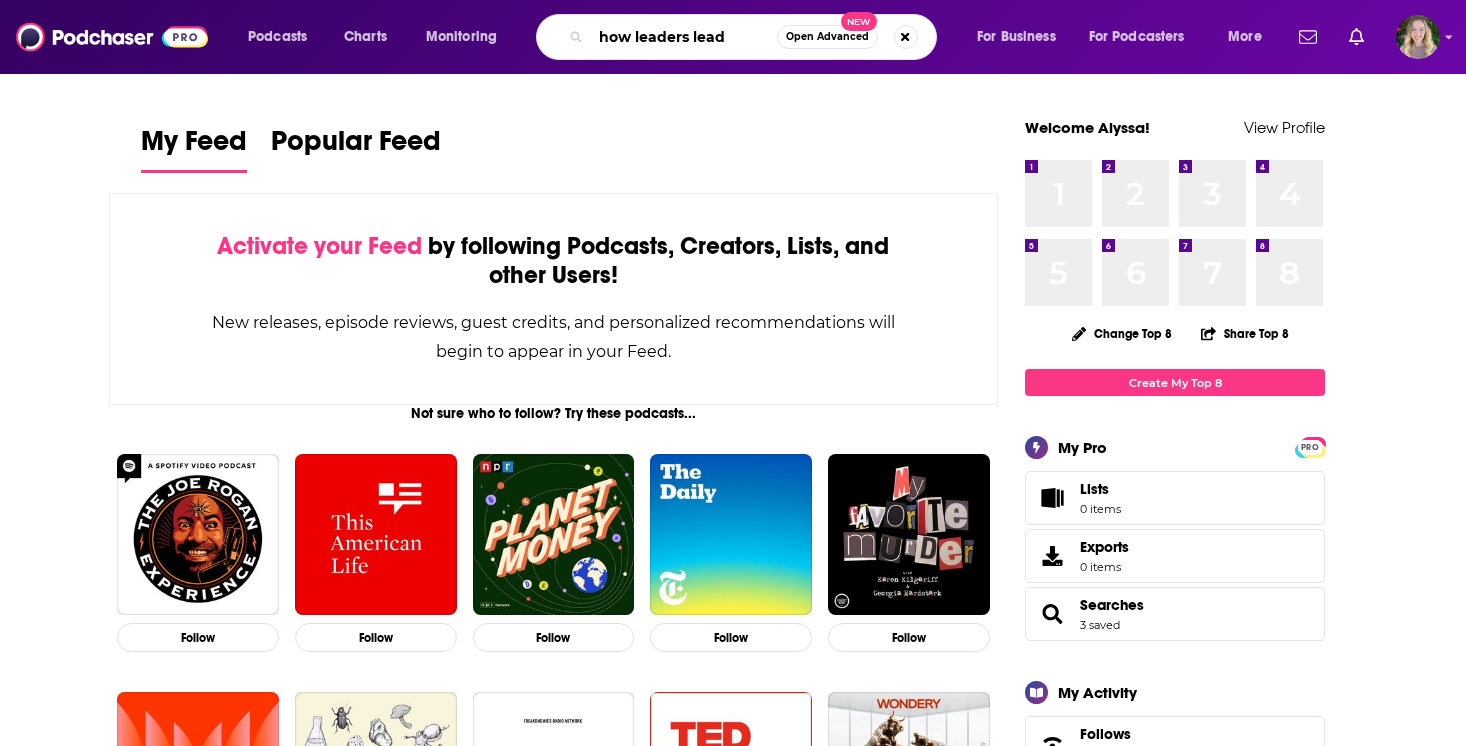 type on "how leaders lead" 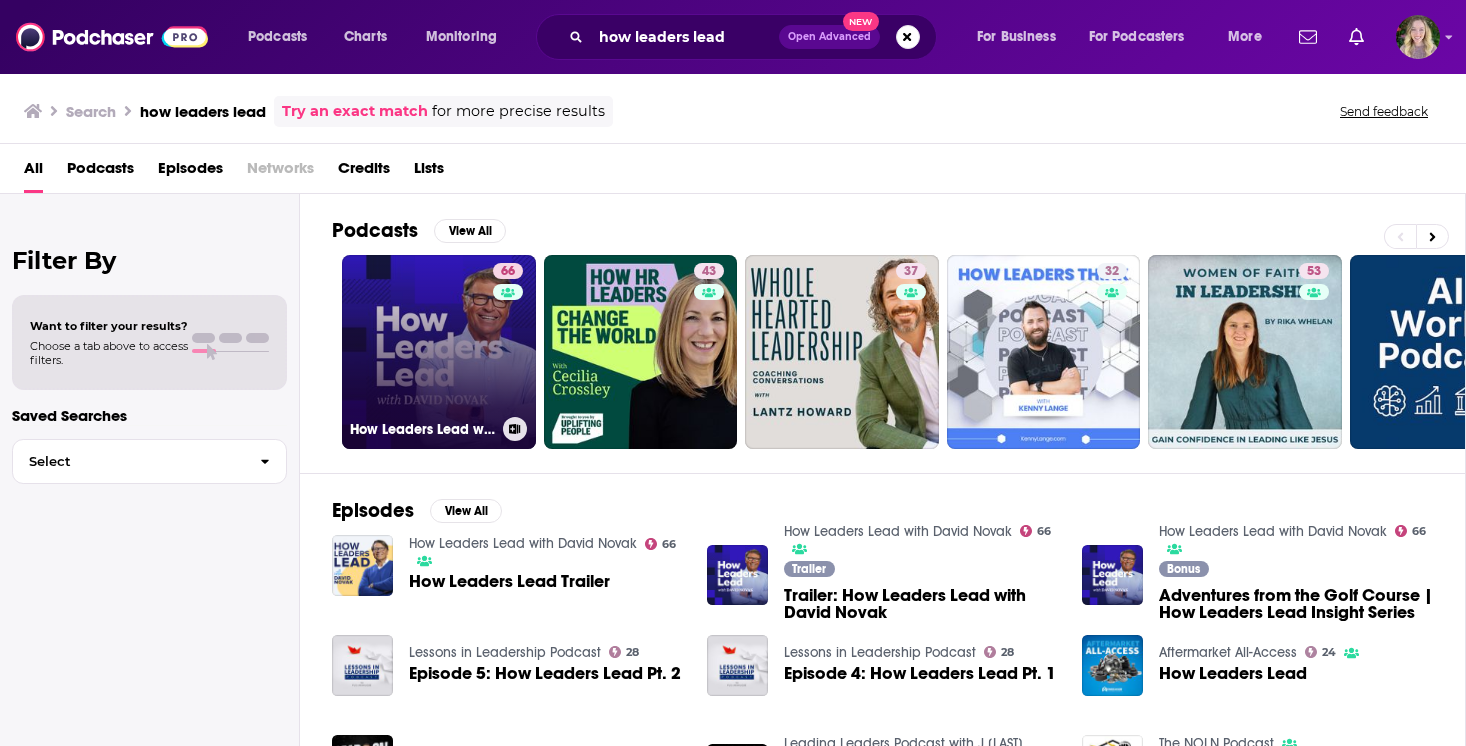 click on "66 How Leaders Lead with David Novak" at bounding box center (439, 352) 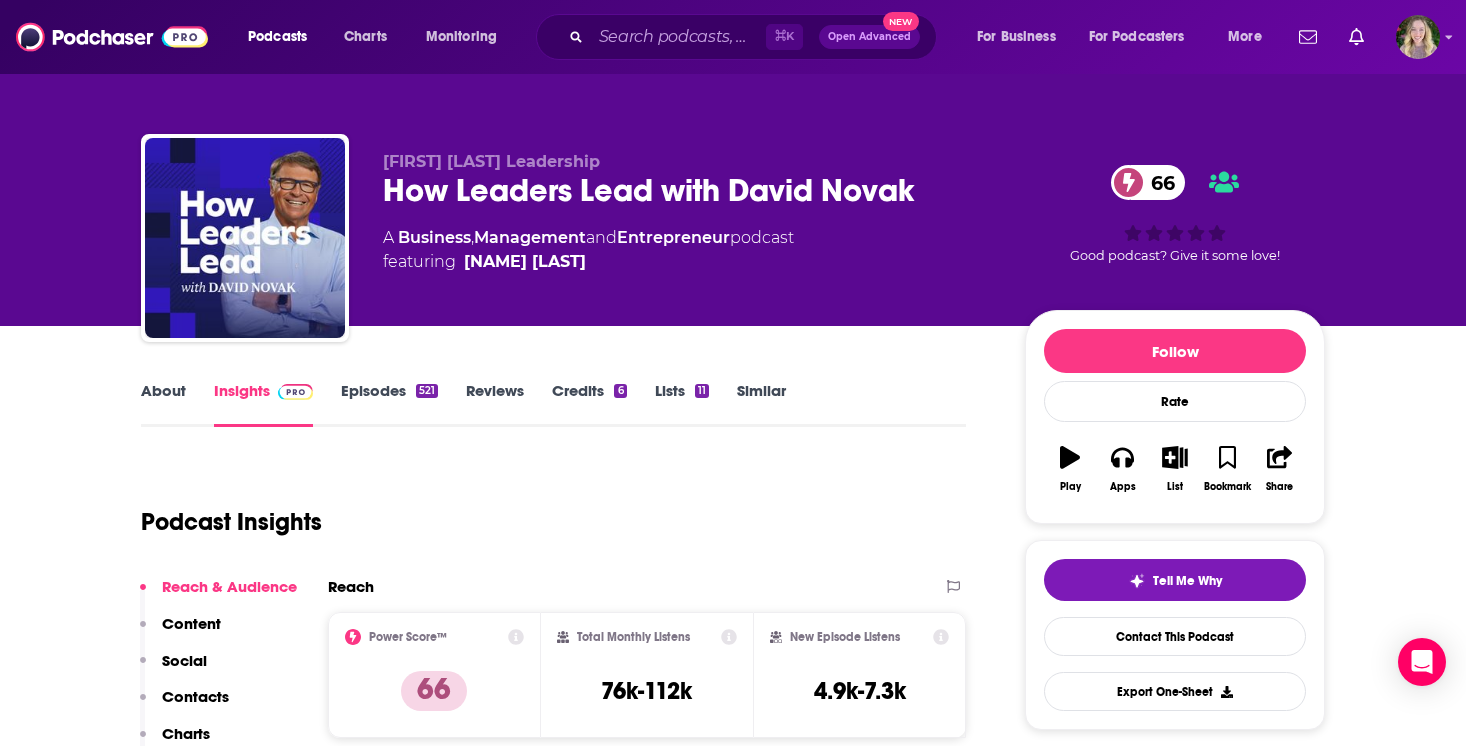 click on "Episodes 521" at bounding box center [389, 404] 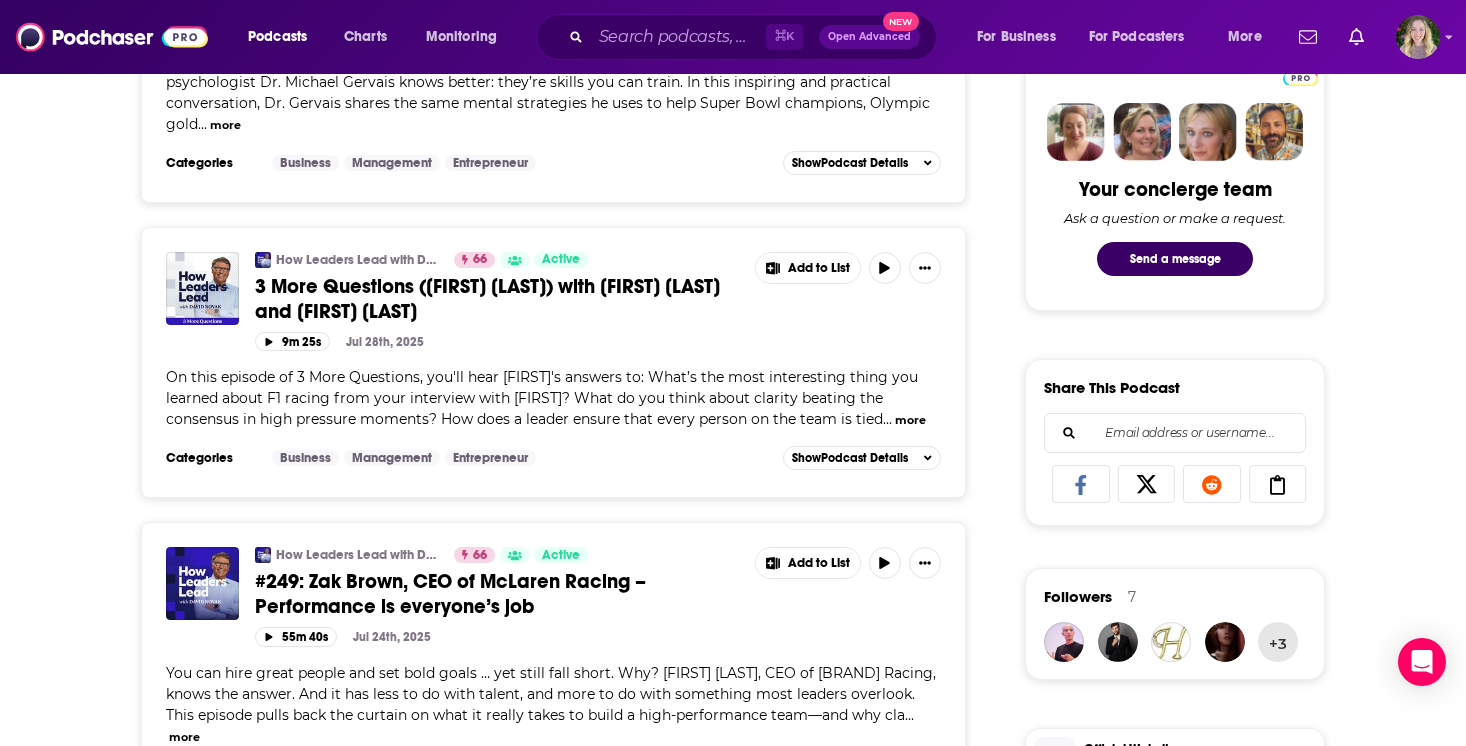 scroll, scrollTop: 1166, scrollLeft: 0, axis: vertical 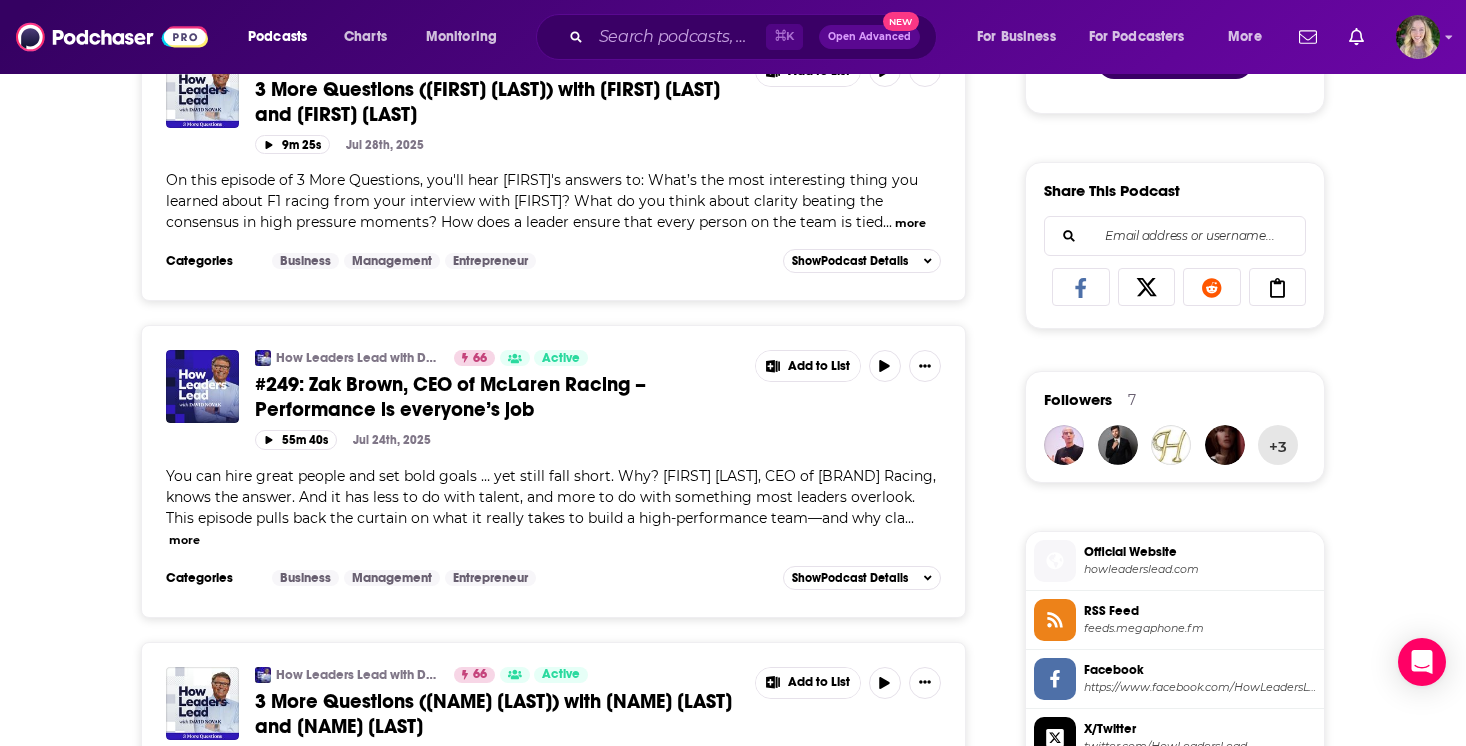 click on "#249: Zak Brown, CEO of McLaren Racing – Performance is everyone’s job" at bounding box center [450, 397] 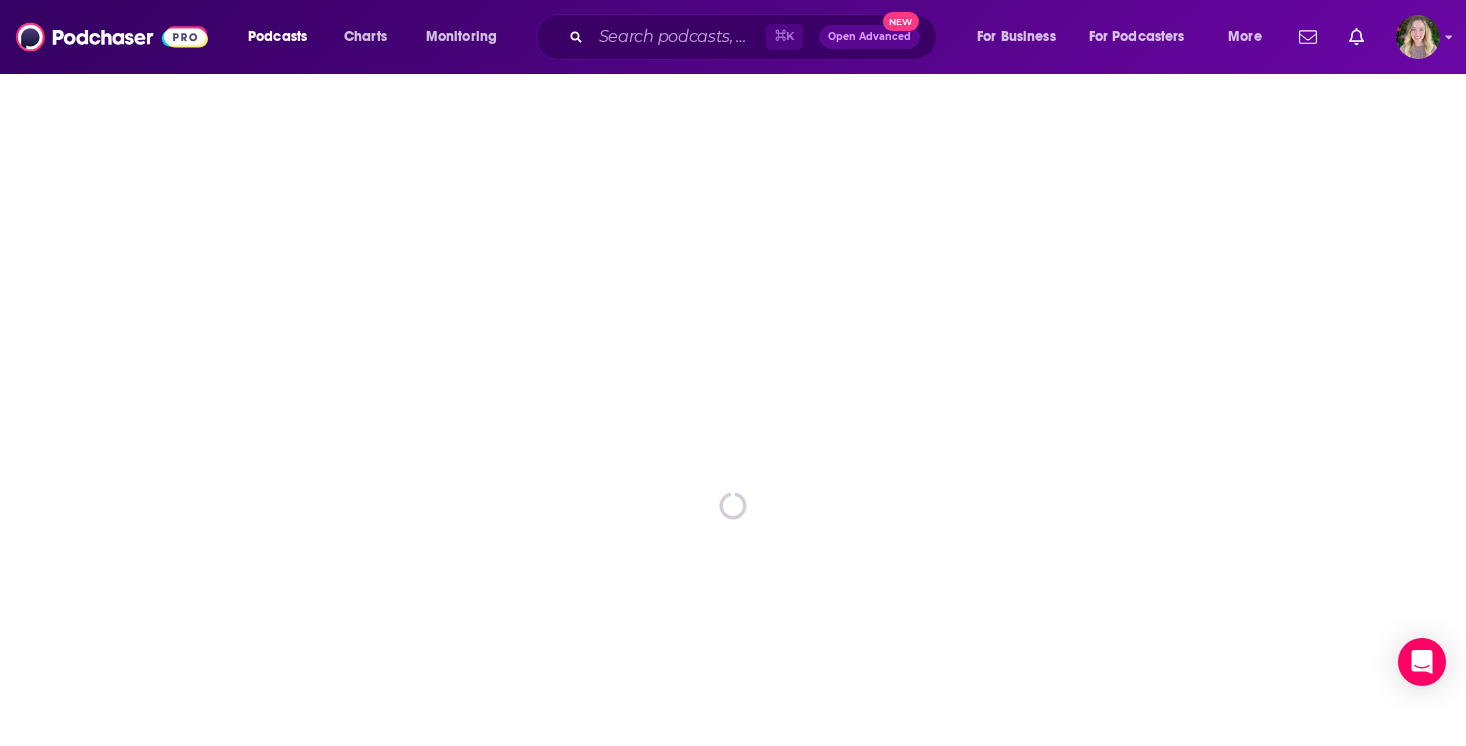 scroll, scrollTop: 0, scrollLeft: 0, axis: both 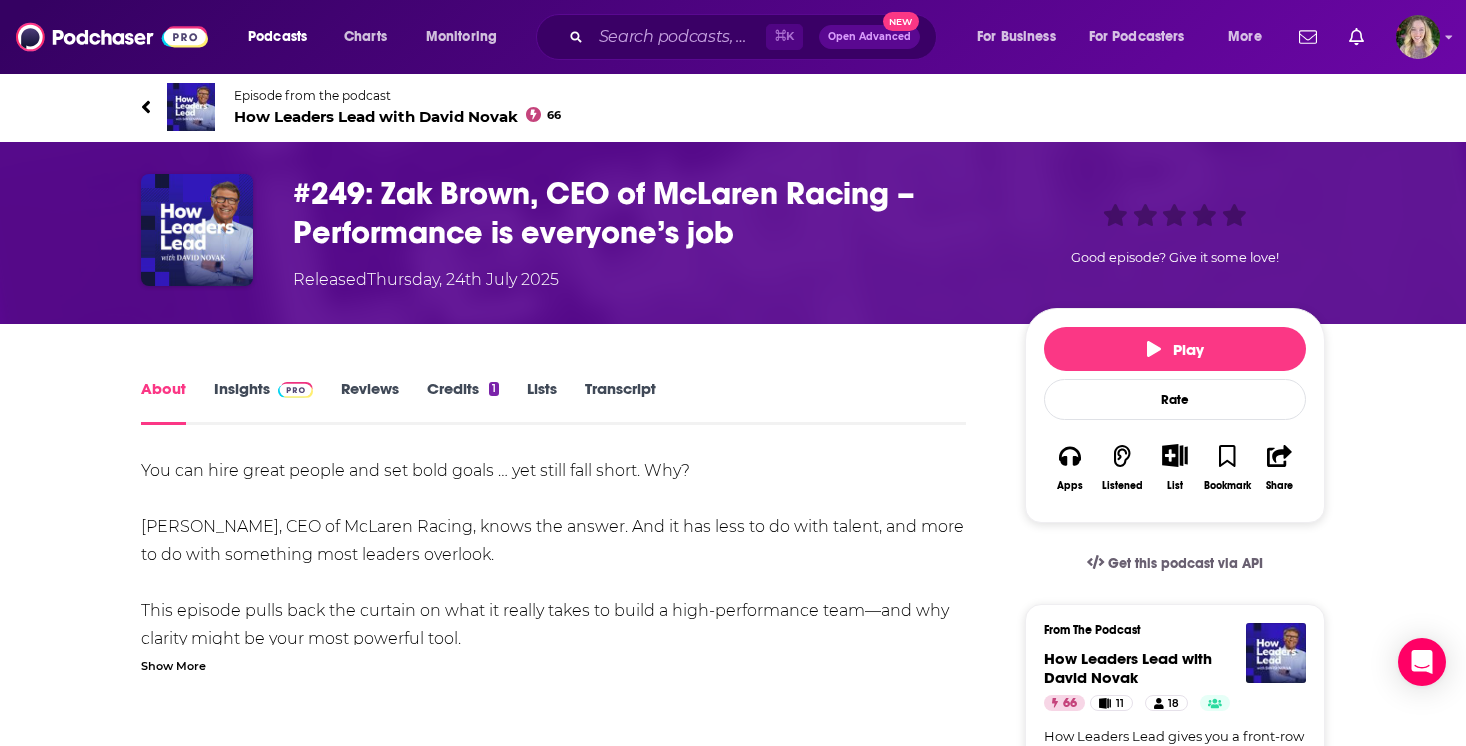 click on "Transcript" at bounding box center [620, 402] 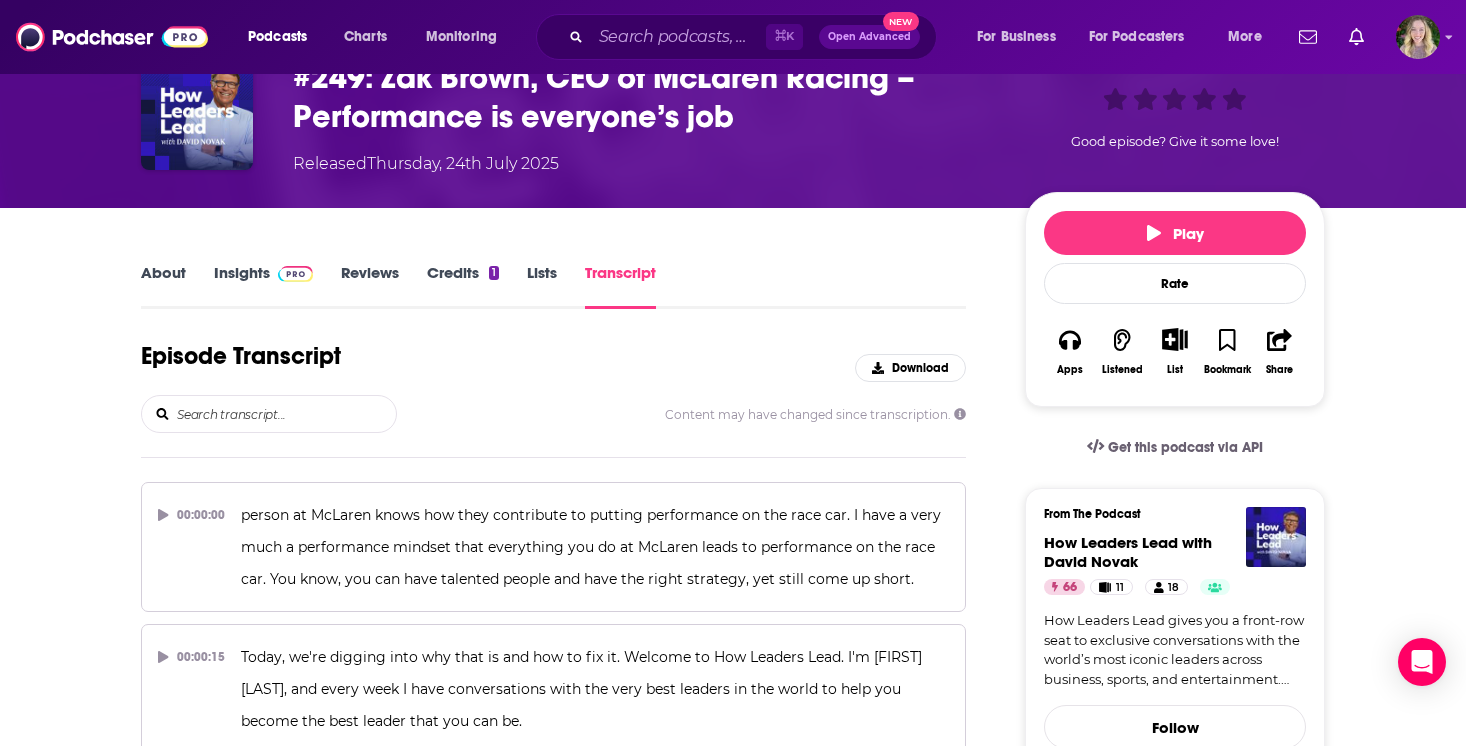 scroll, scrollTop: 267, scrollLeft: 0, axis: vertical 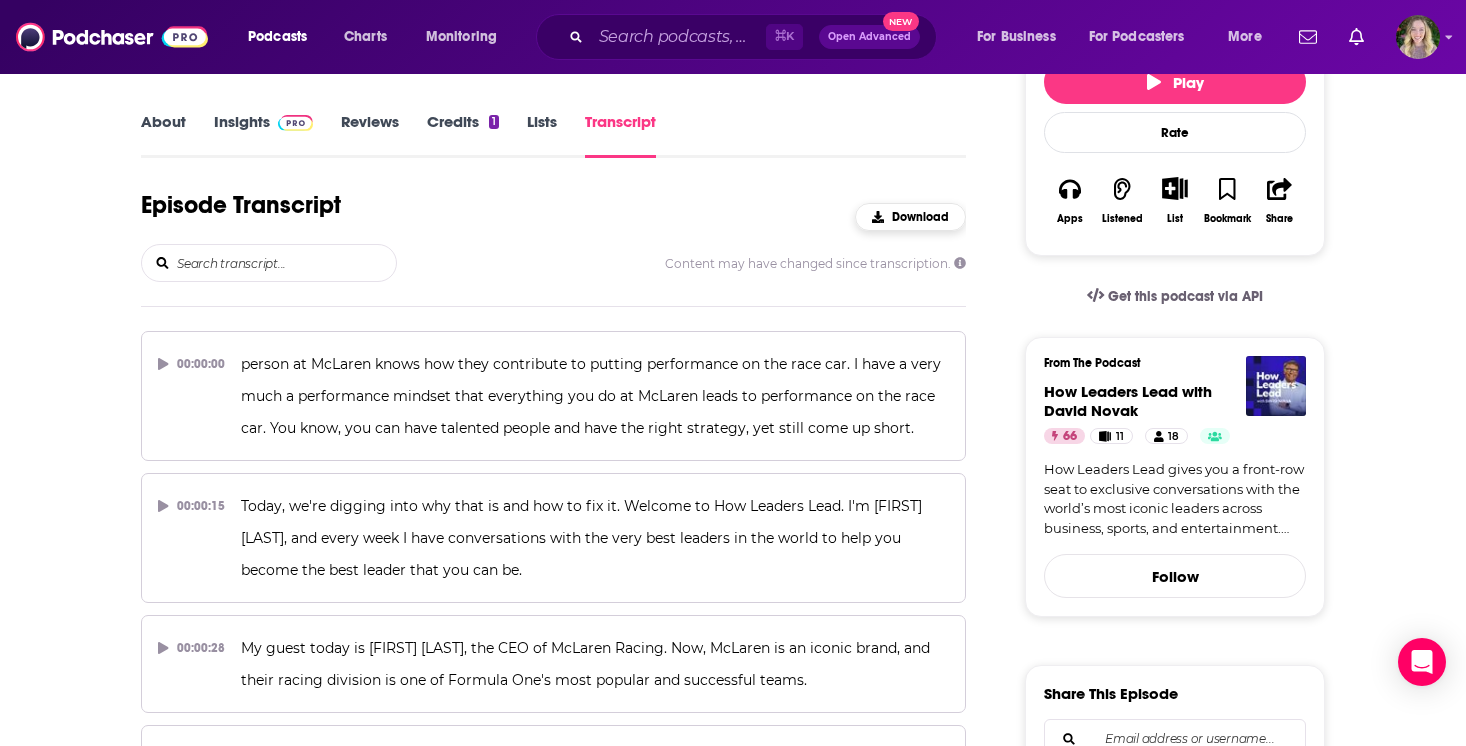 click on "Download" at bounding box center [920, 217] 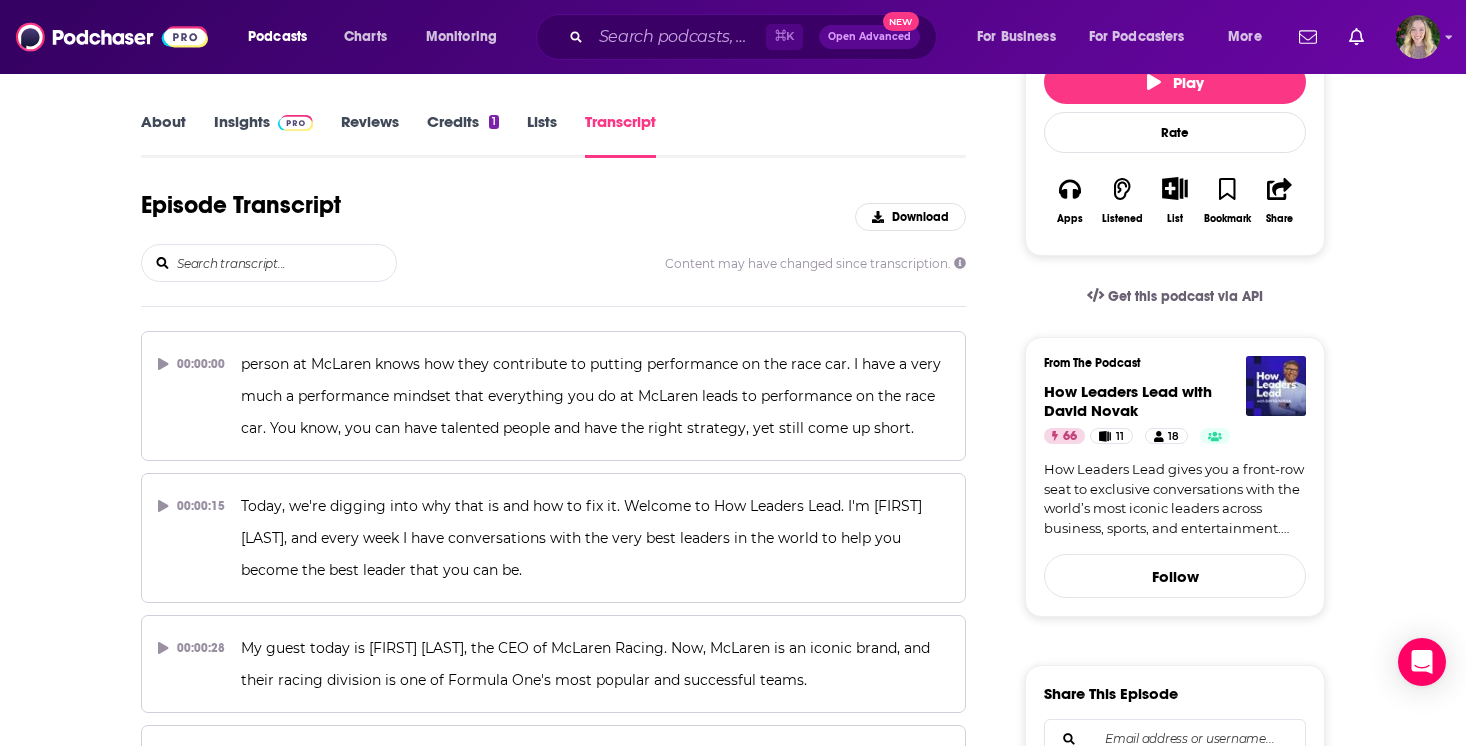 scroll, scrollTop: 0, scrollLeft: 0, axis: both 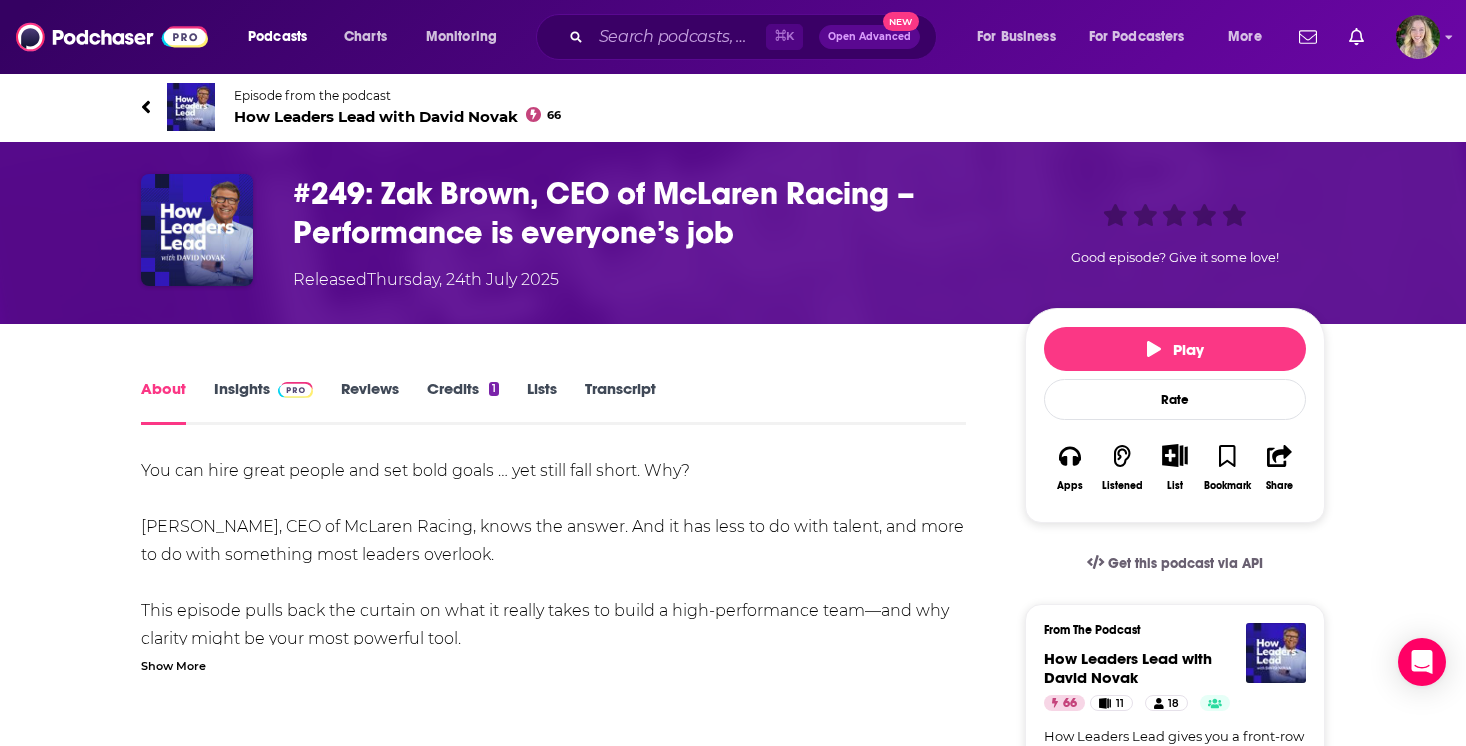 click 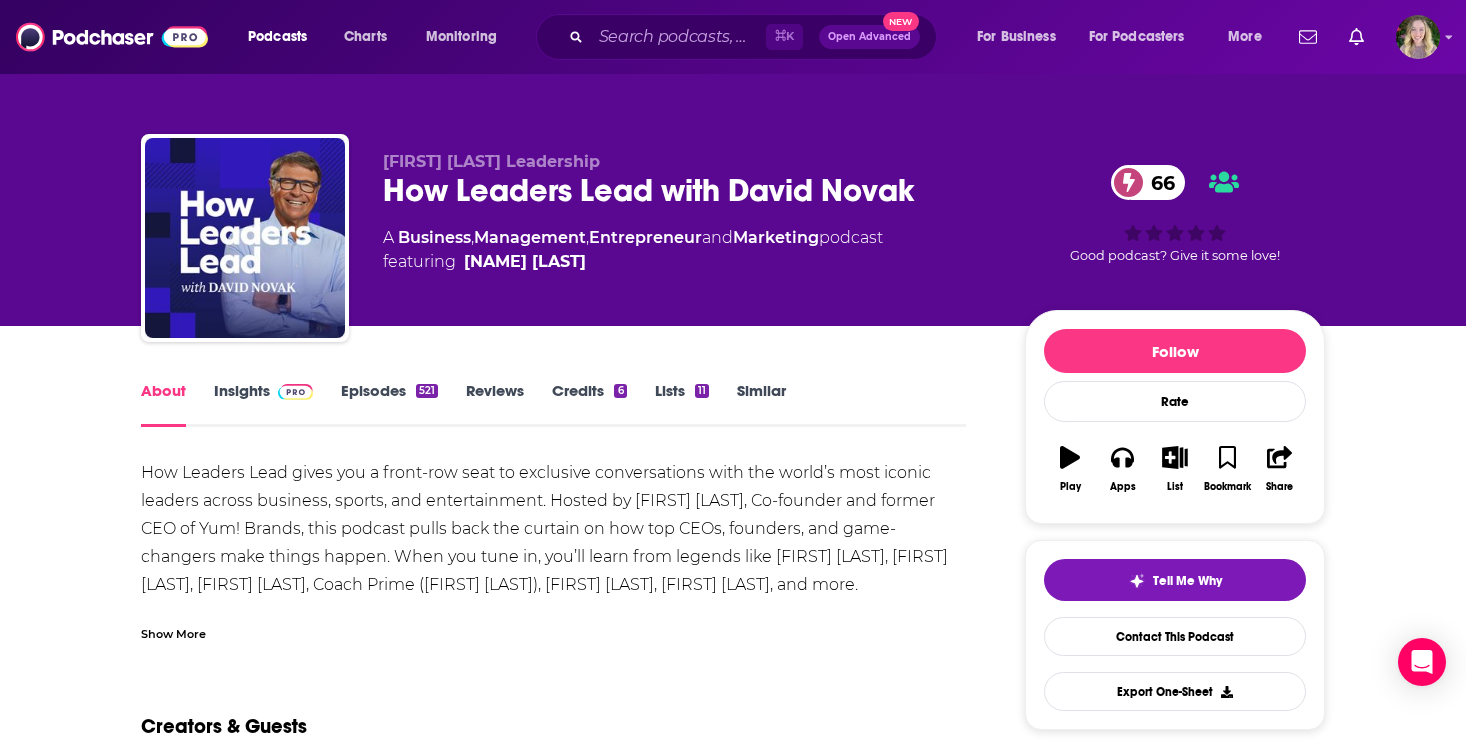 scroll, scrollTop: 128, scrollLeft: 0, axis: vertical 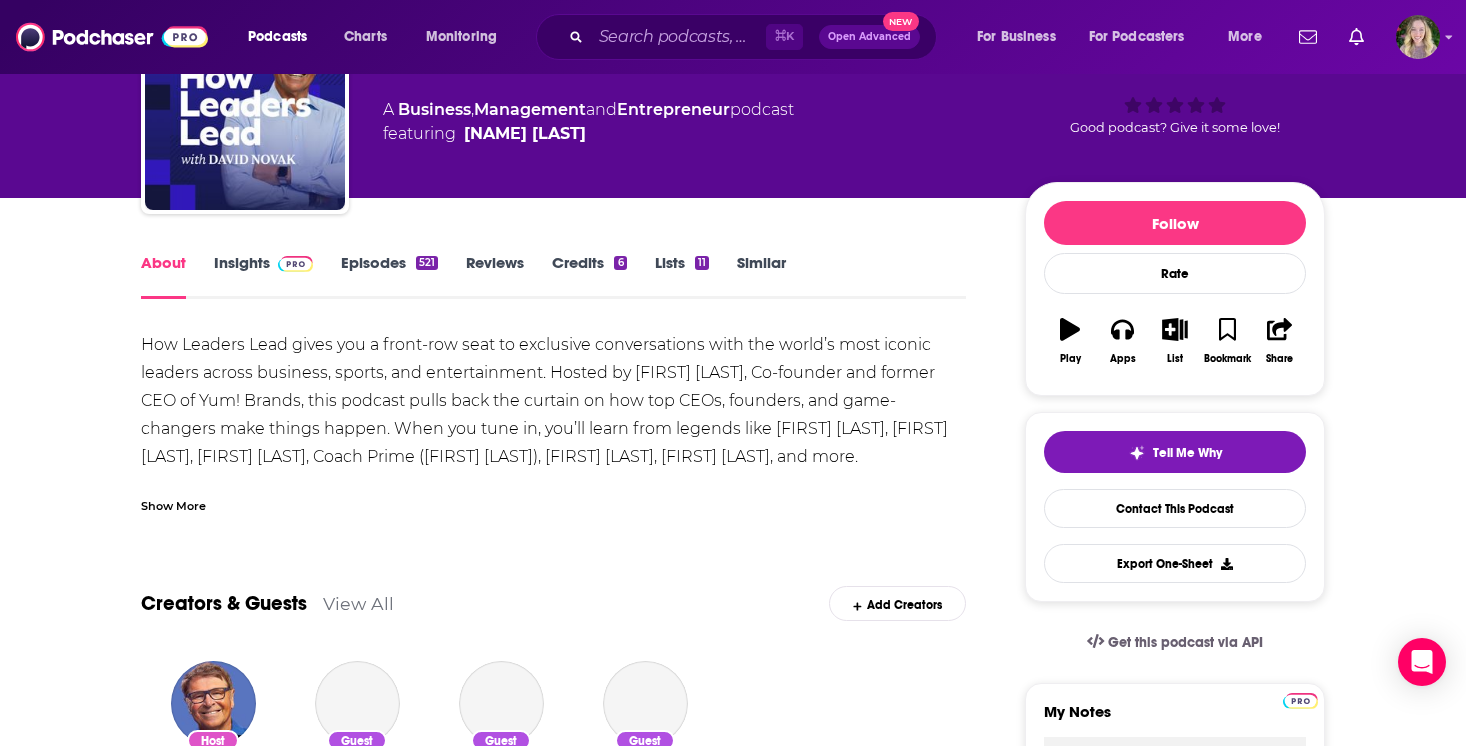 click on "Episodes 521" at bounding box center [389, 276] 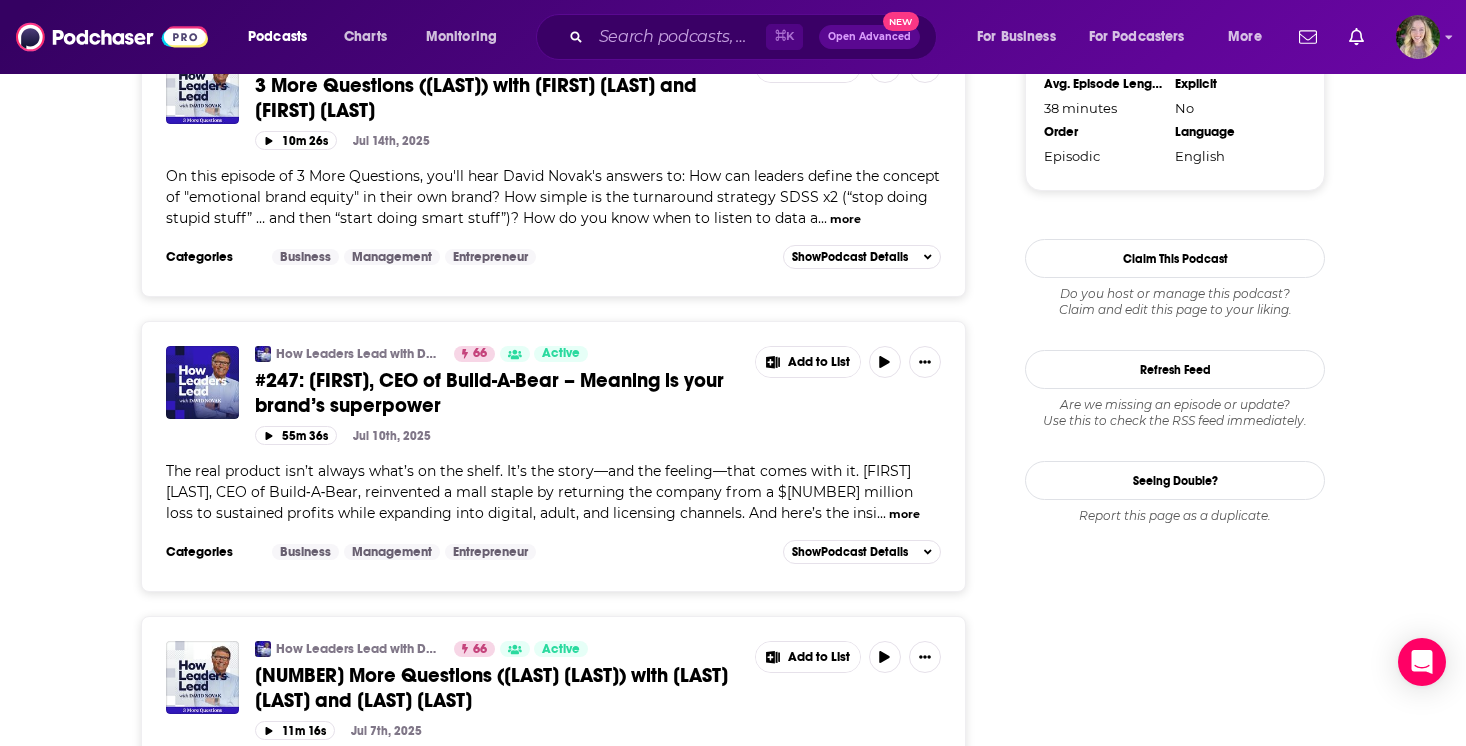 scroll, scrollTop: 2388, scrollLeft: 0, axis: vertical 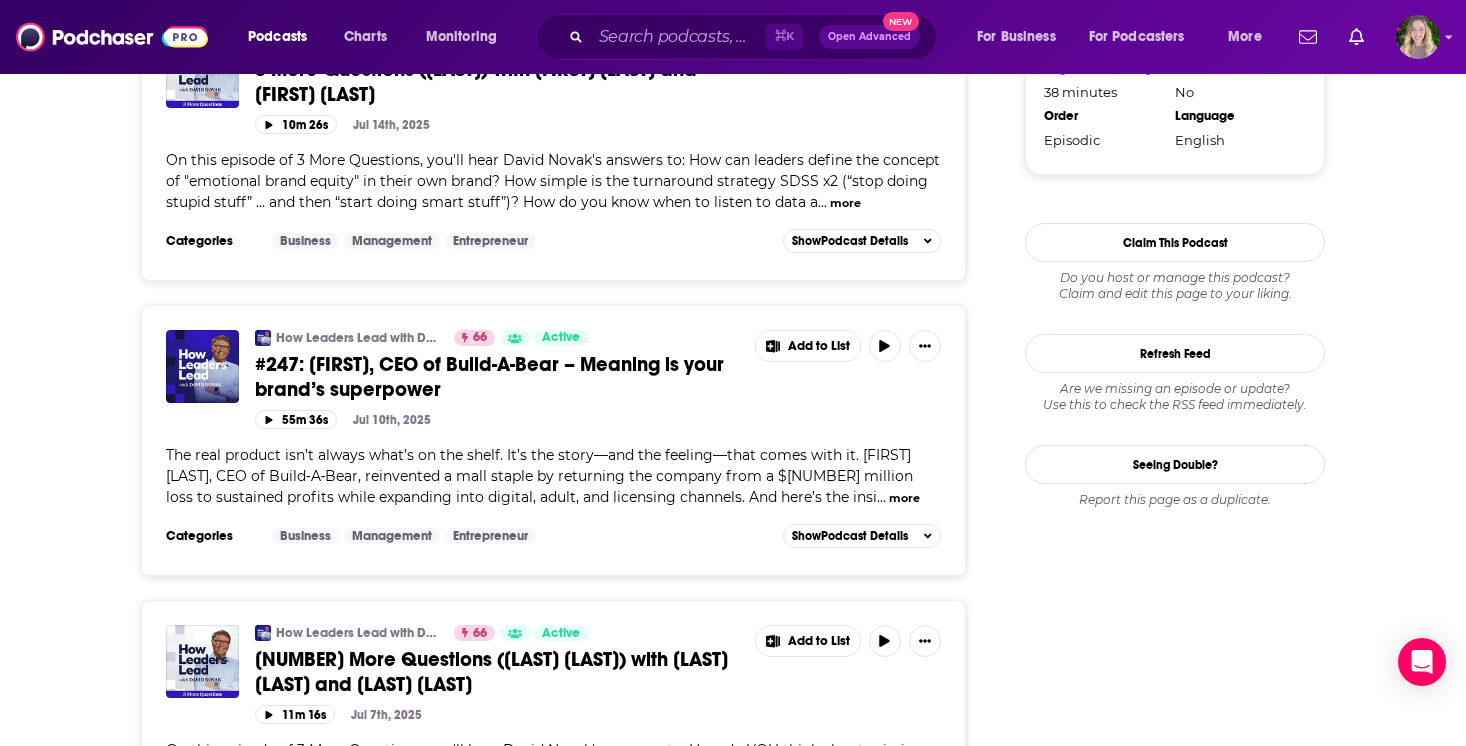 click on "#247: [FIRST], CEO of Build-A-Bear – Meaning is your brand’s superpower" at bounding box center [489, 377] 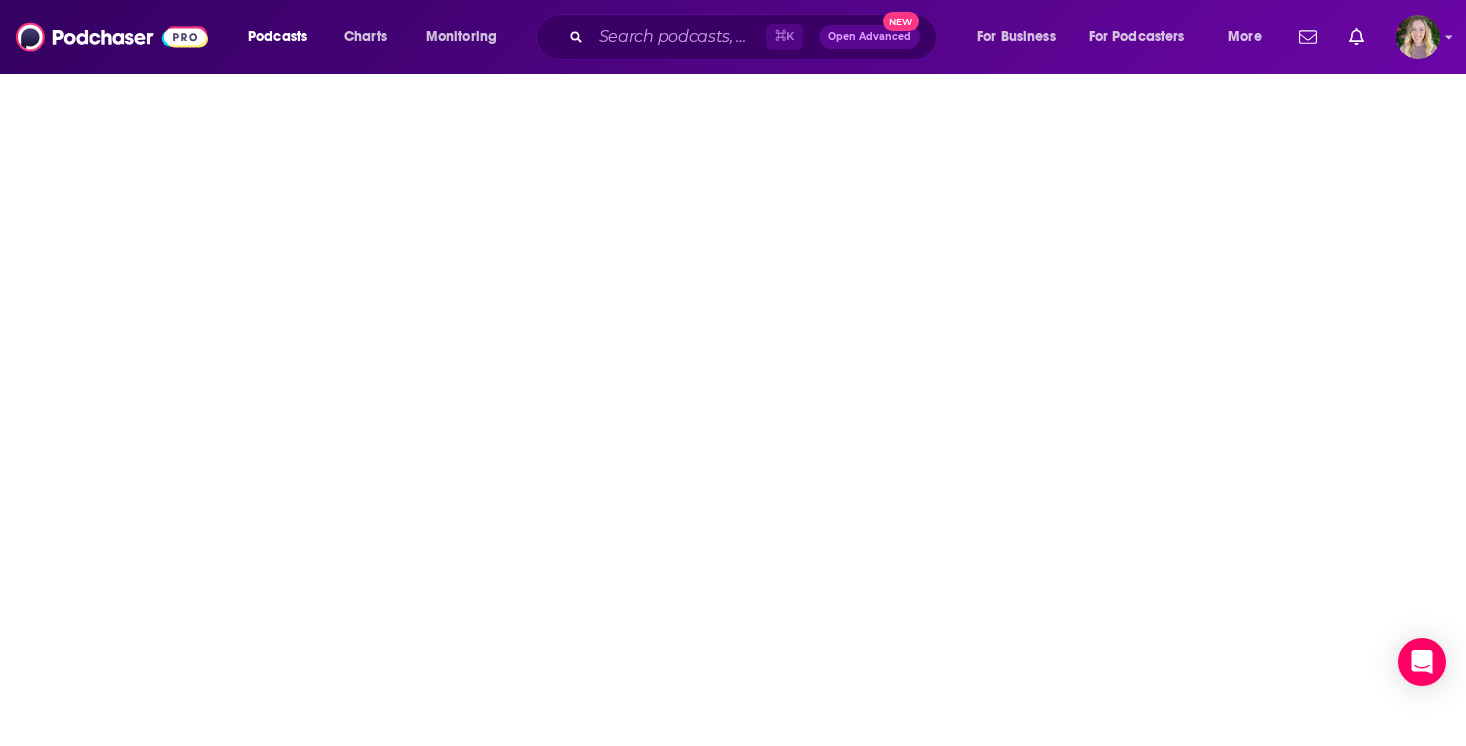 scroll, scrollTop: 0, scrollLeft: 0, axis: both 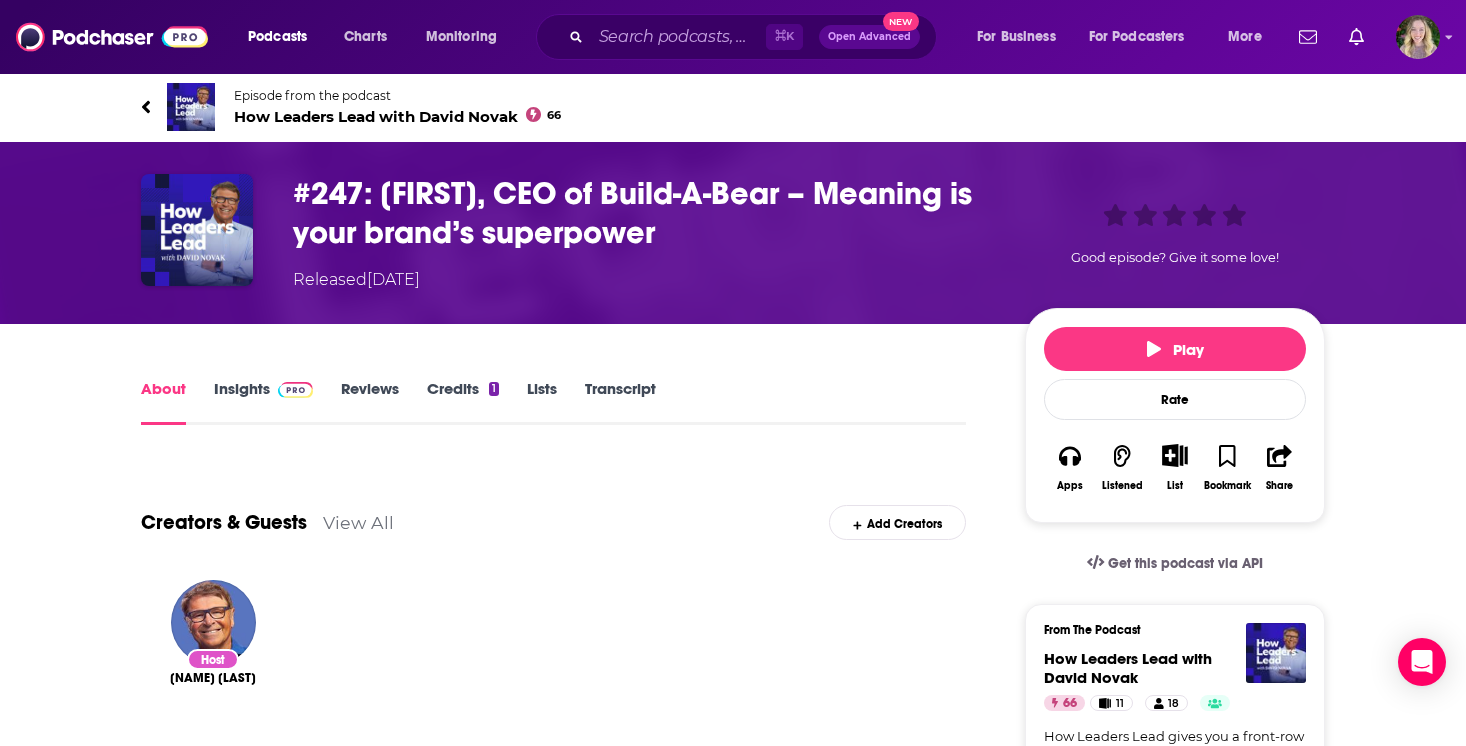 click on "Transcript" at bounding box center [620, 402] 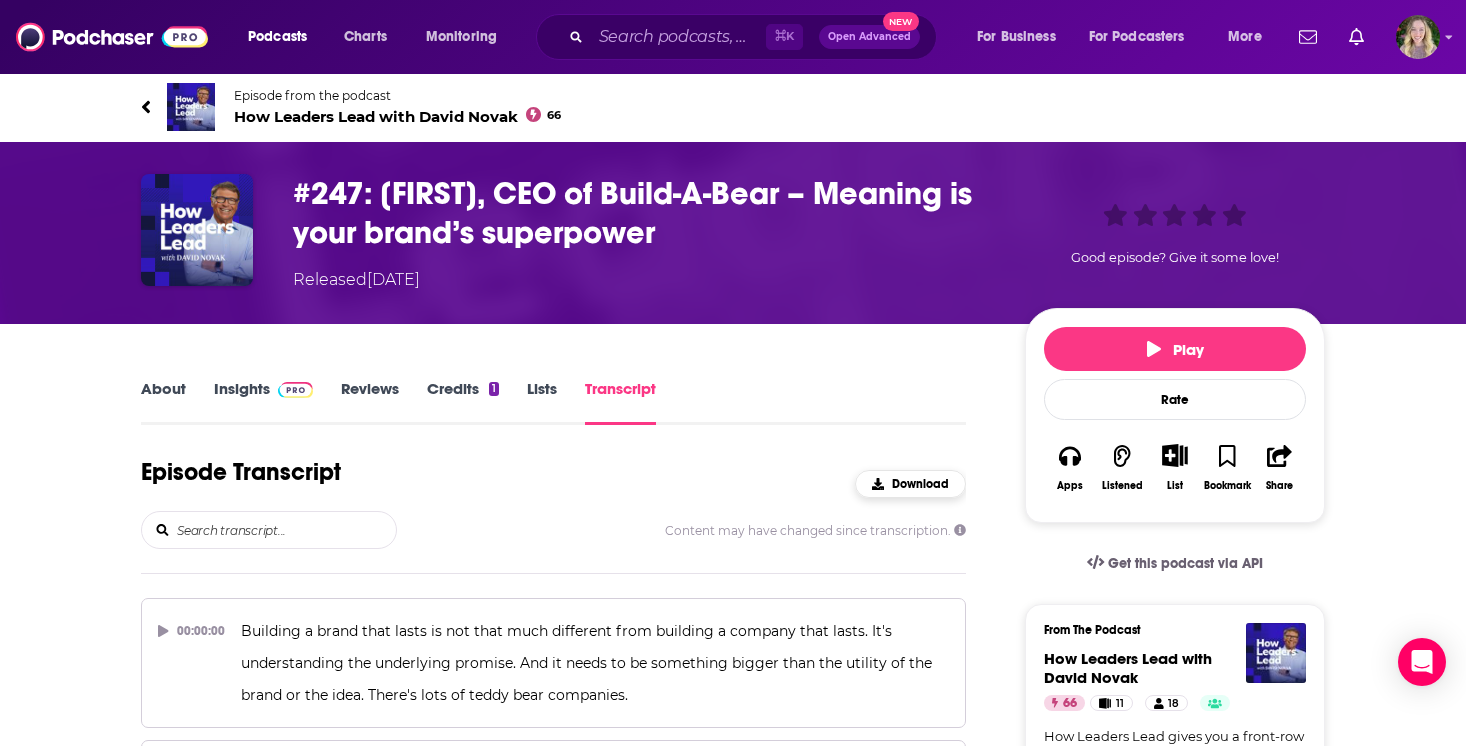 click on "Download" at bounding box center (920, 484) 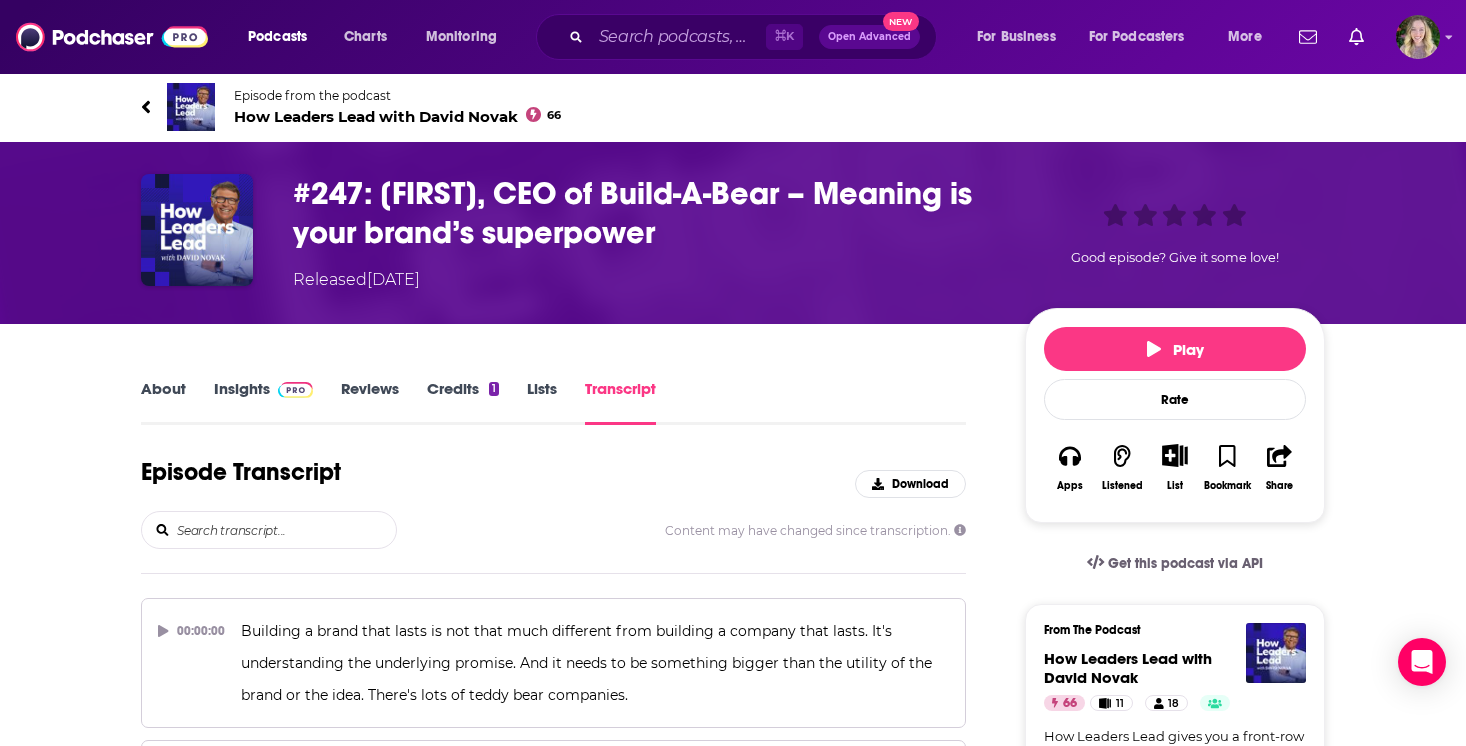 click 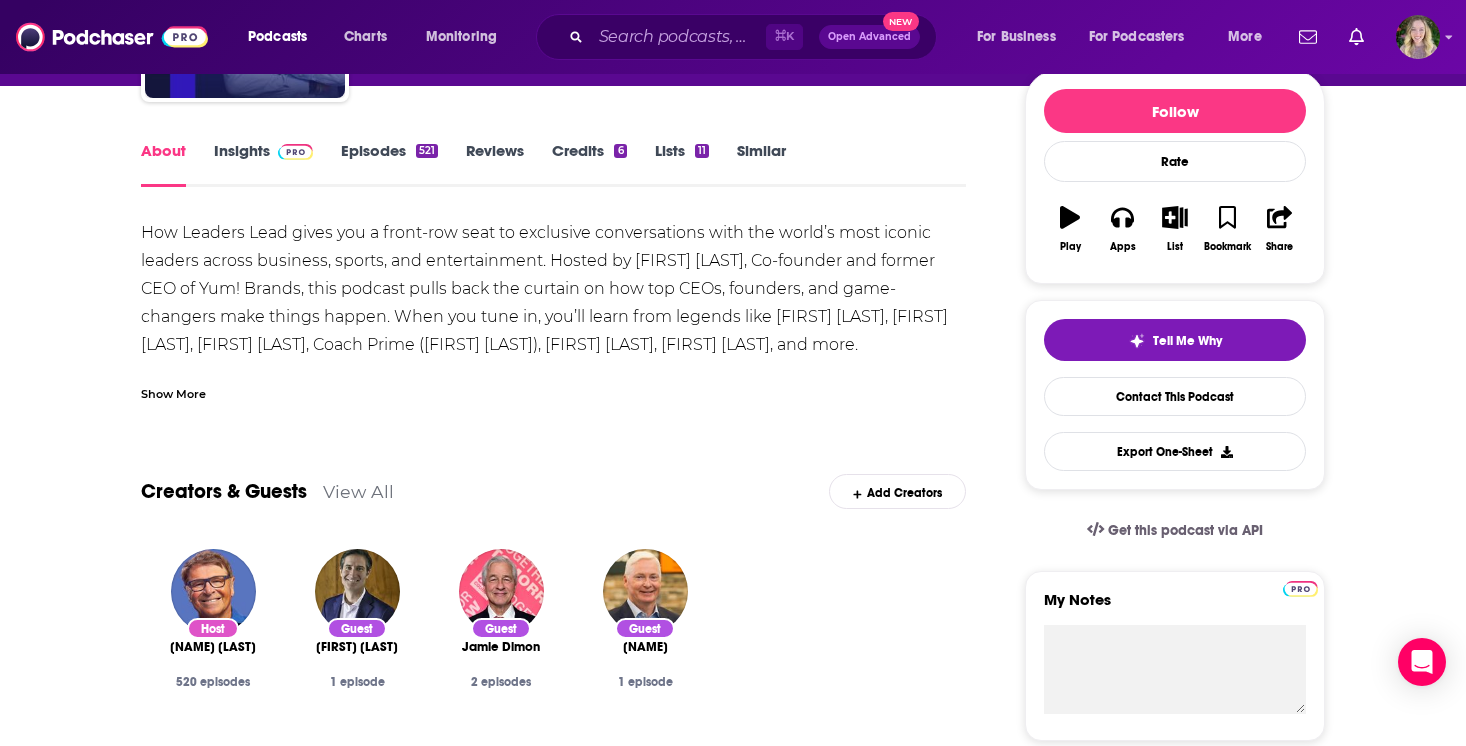 scroll, scrollTop: 0, scrollLeft: 0, axis: both 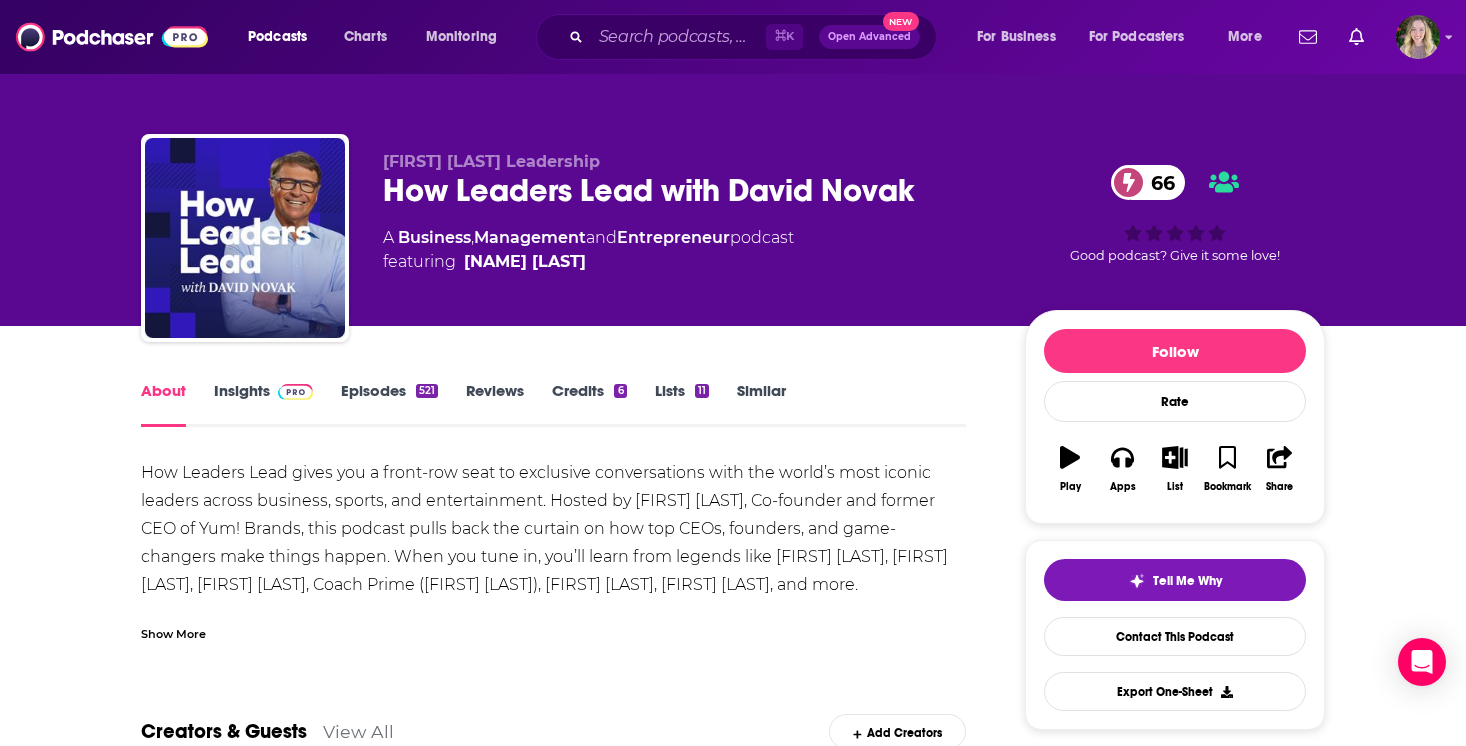 click on "Episodes 521" at bounding box center [389, 404] 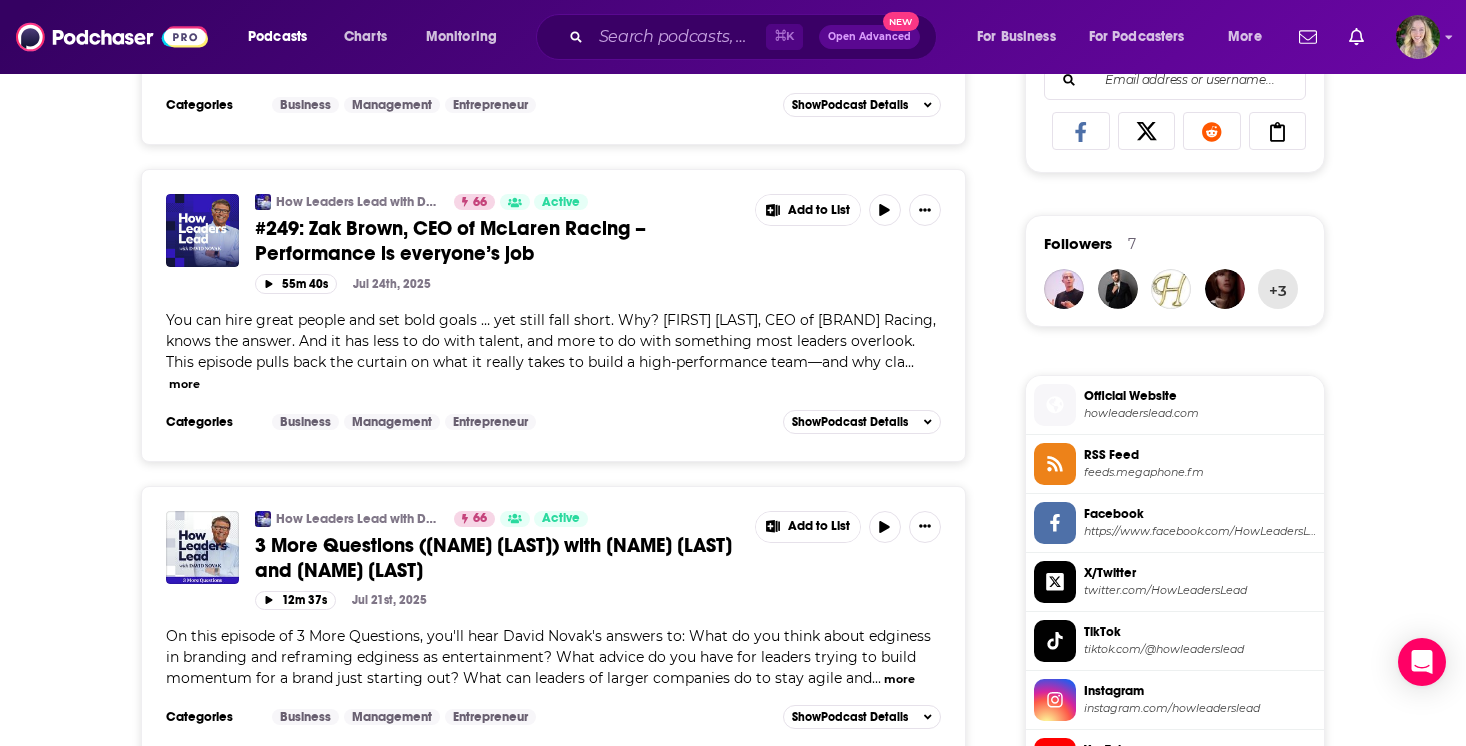 scroll, scrollTop: 1573, scrollLeft: 0, axis: vertical 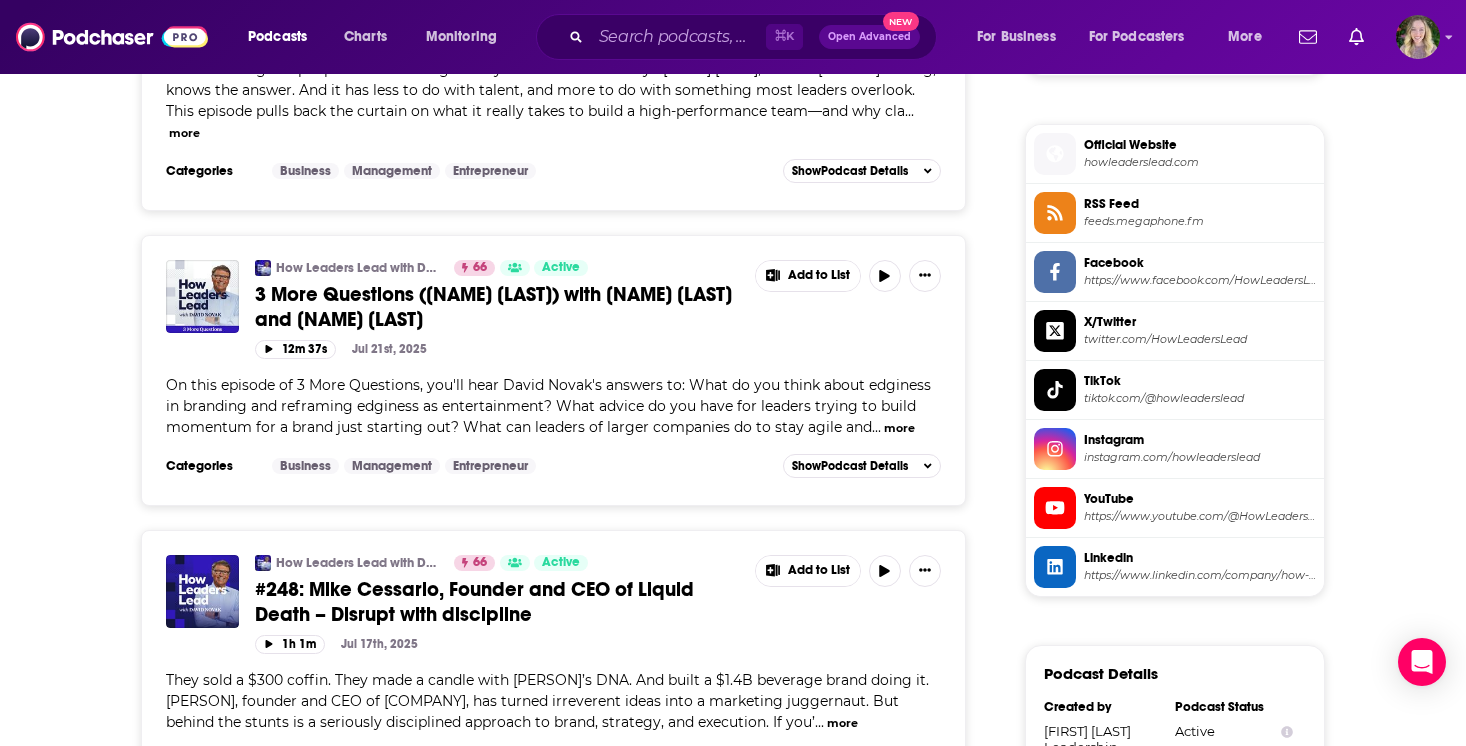 click on "#248: Mike Cessario, Founder and CEO of Liquid Death – Disrupt with discipline" at bounding box center (474, 602) 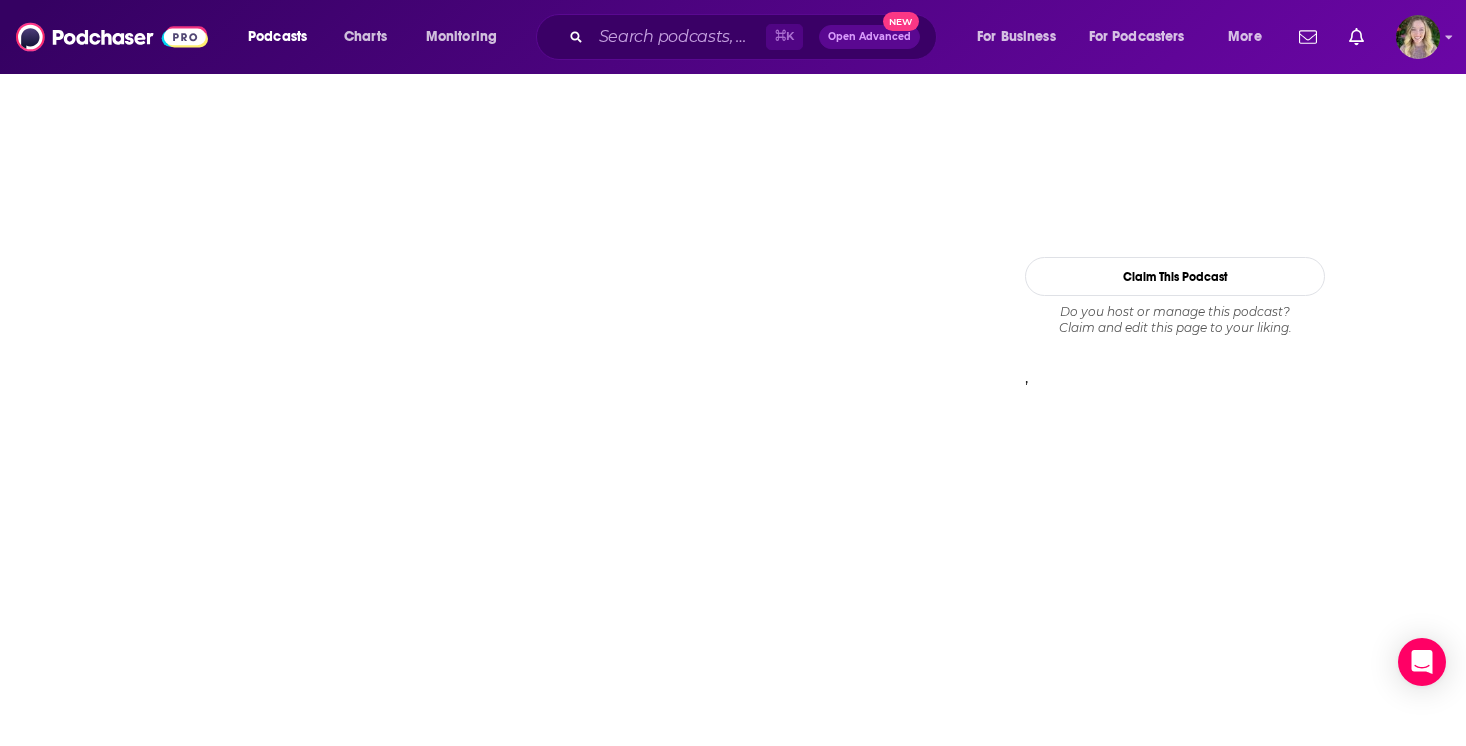 scroll, scrollTop: 0, scrollLeft: 0, axis: both 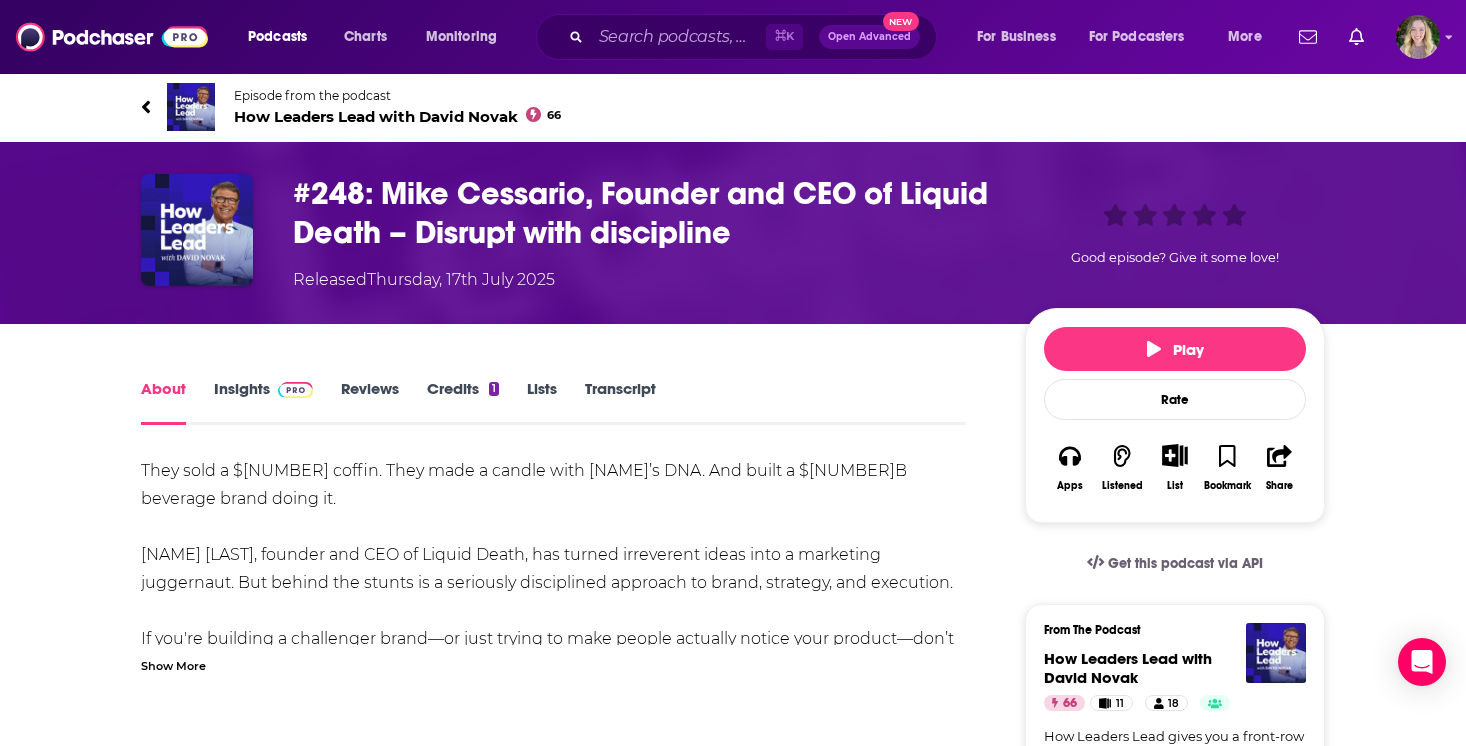click on "Transcript" at bounding box center [620, 402] 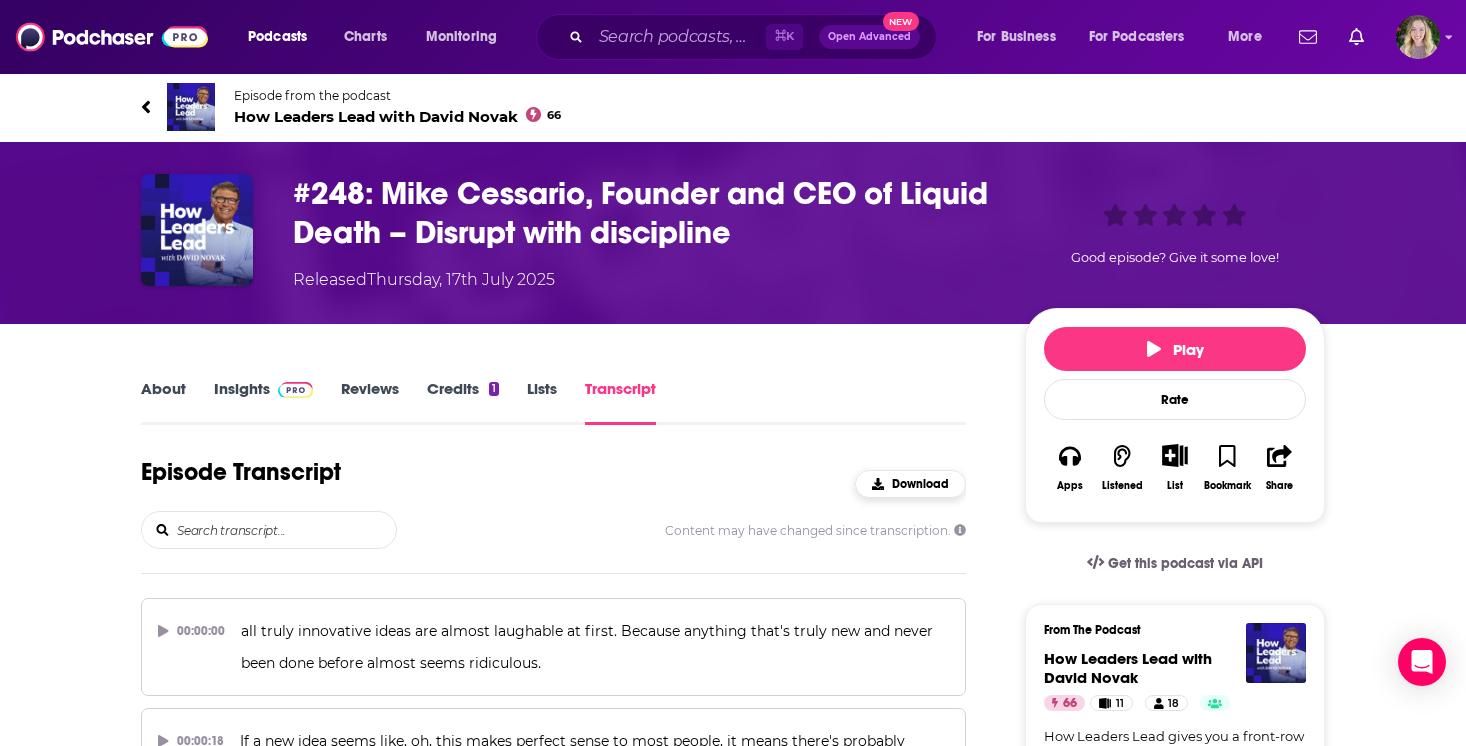 click on "Download" at bounding box center [910, 484] 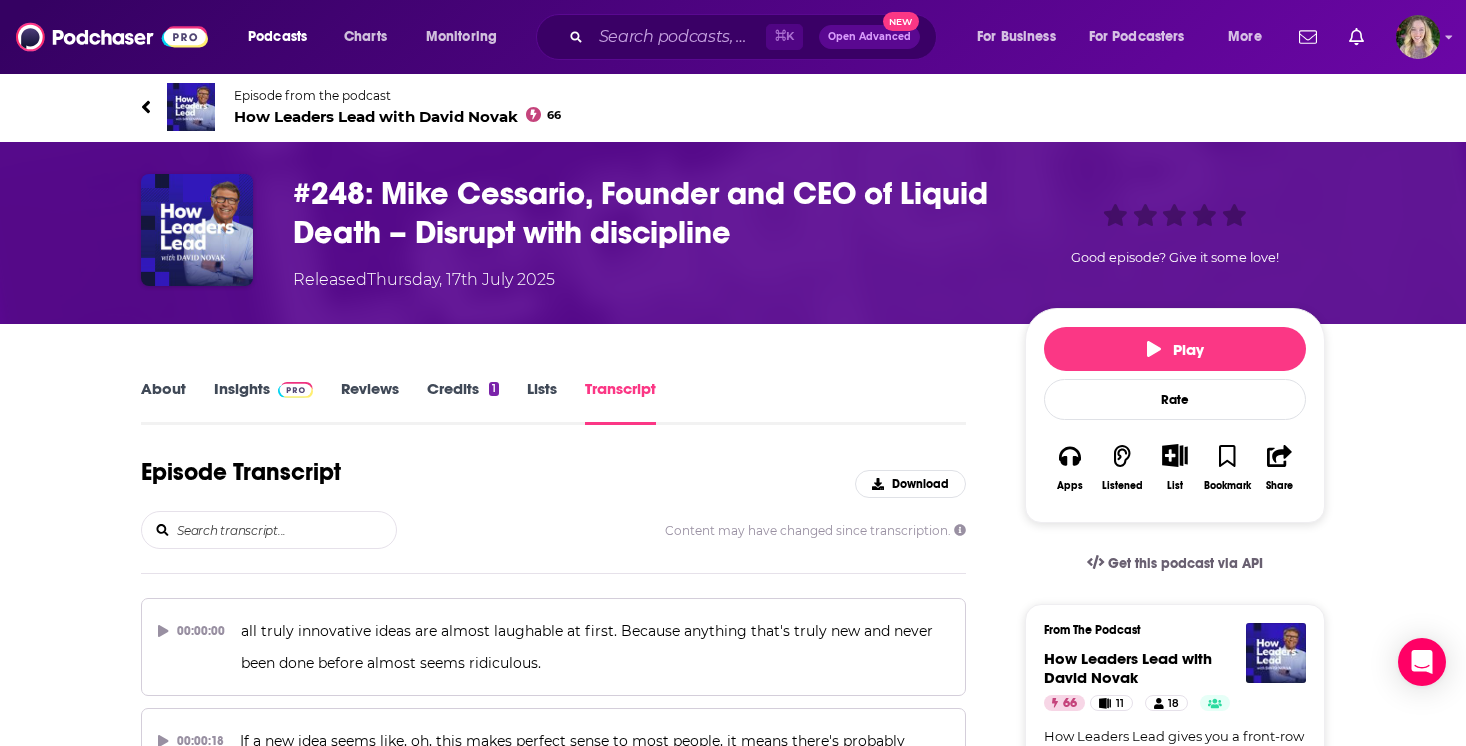 click 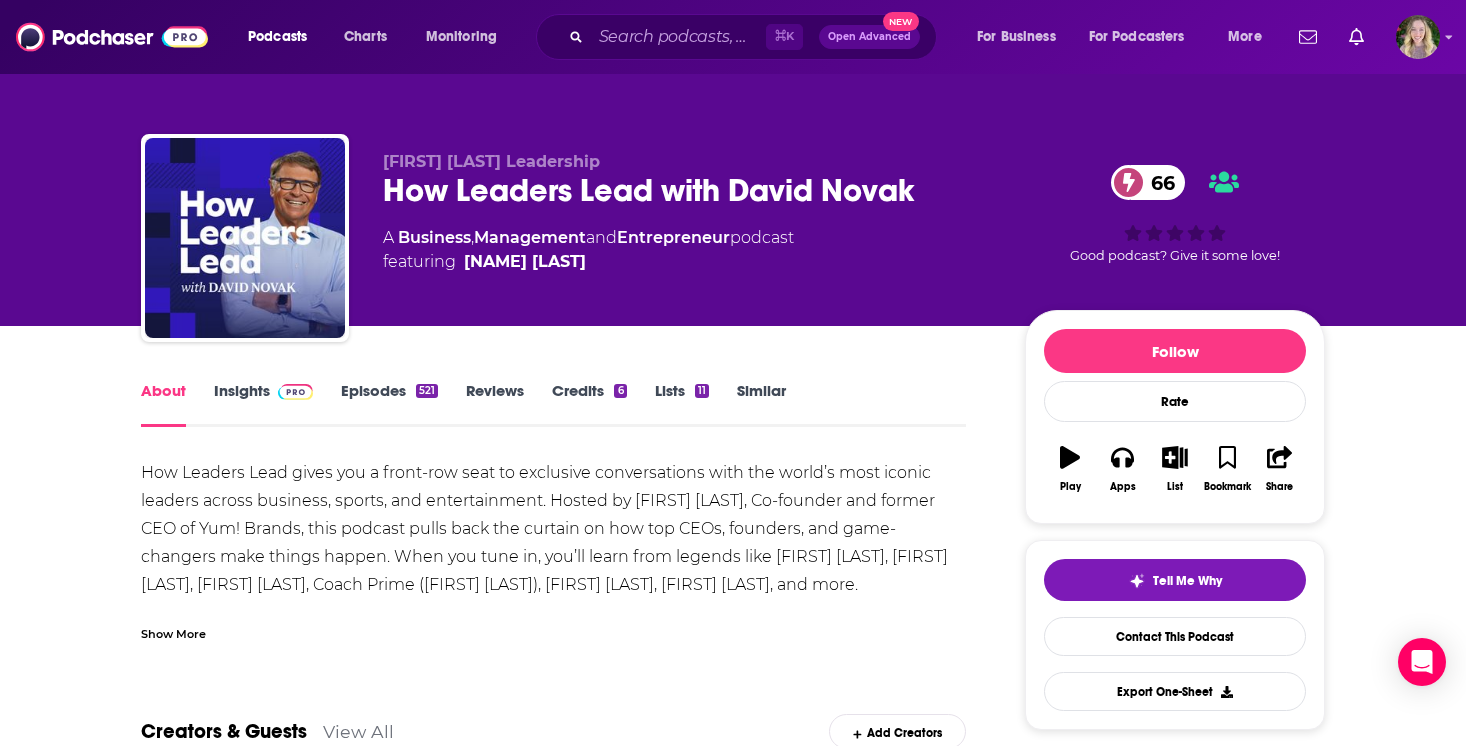 click on "Episodes 521" at bounding box center [389, 404] 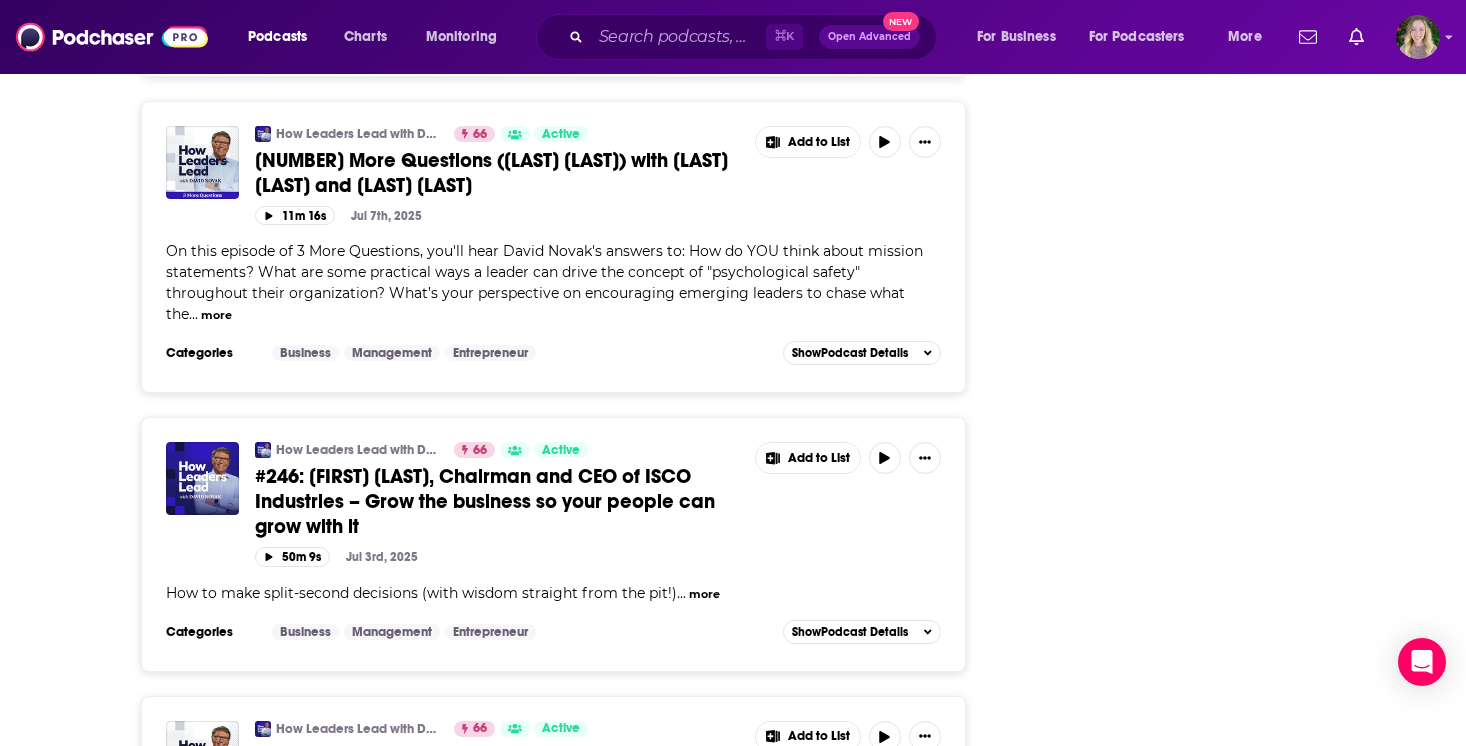 scroll, scrollTop: 2888, scrollLeft: 0, axis: vertical 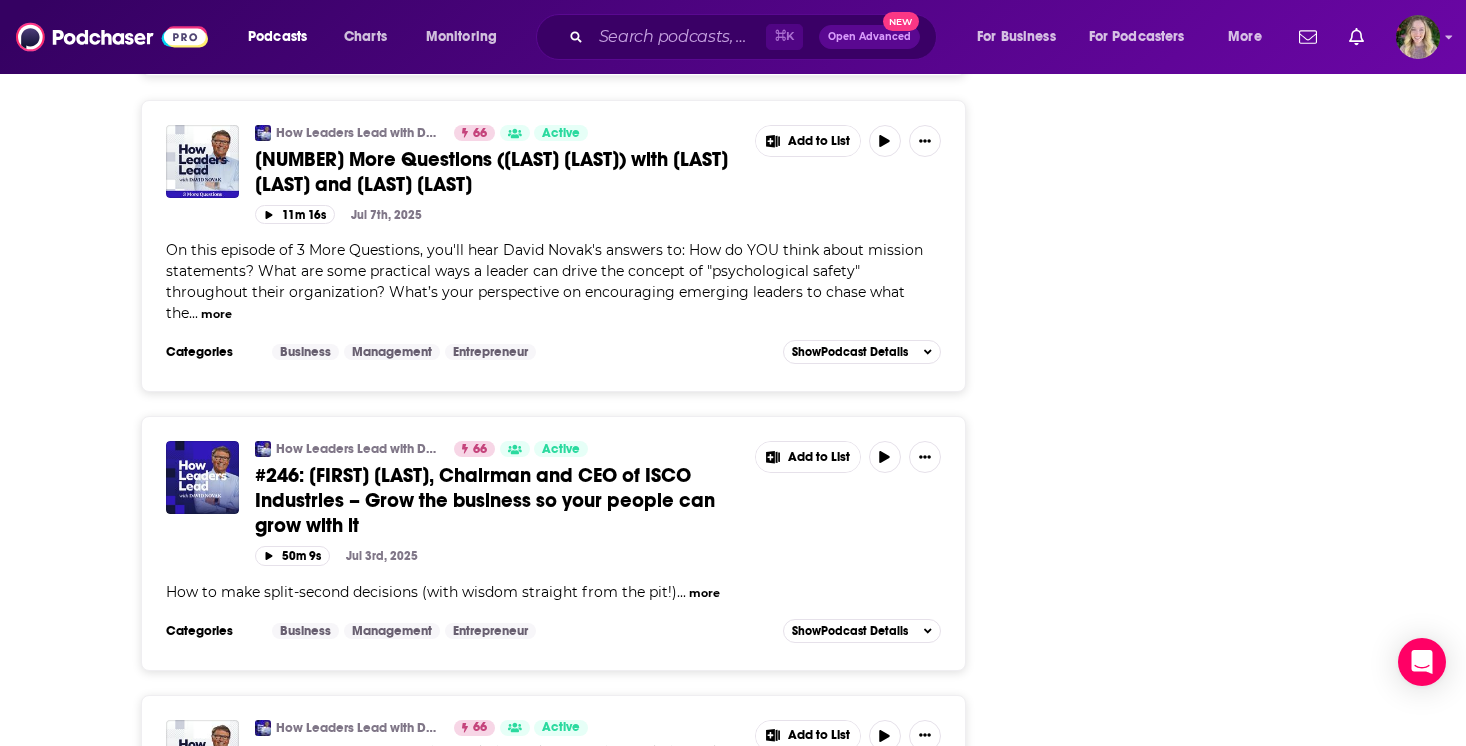 click on "About Insights Episodes 521 Reviews Credits 6 Lists 11 Similar Episodes of How Leaders Lead By Date Card How Leaders Lead with [FIRST] 66 Active 3 More Questions ([FIRST]) with [FIRST] and [FIRST] Add to List 11m 24s Aug 4th, 2025 On this episode of 3 More Questions, you'll hear [FIRST]'s answers to: Do you agree with the idea that everything someone needs is already inside of them? How can leaders incorporate mental skills training into their day-to-day routine? What other methods or frameworks are helpful in building confidence a ... more Categories Business Management Entrepreneur Add to List Show Podcast Details How Leaders Lead with [FIRST] 66 Active #250: [FIRST], Renowned high-performance psychologist and founder of Finding Mastery – Train your mind Add to List 1h Jul 31st, 2025 ... more Categories Business Management Entrepreneur Add to List Show Podcast Details How Leaders Lead with [FIRST] 66 Active Add to List 9m 25s Jul 28th, 2025 ... more" at bounding box center [733, 1362] 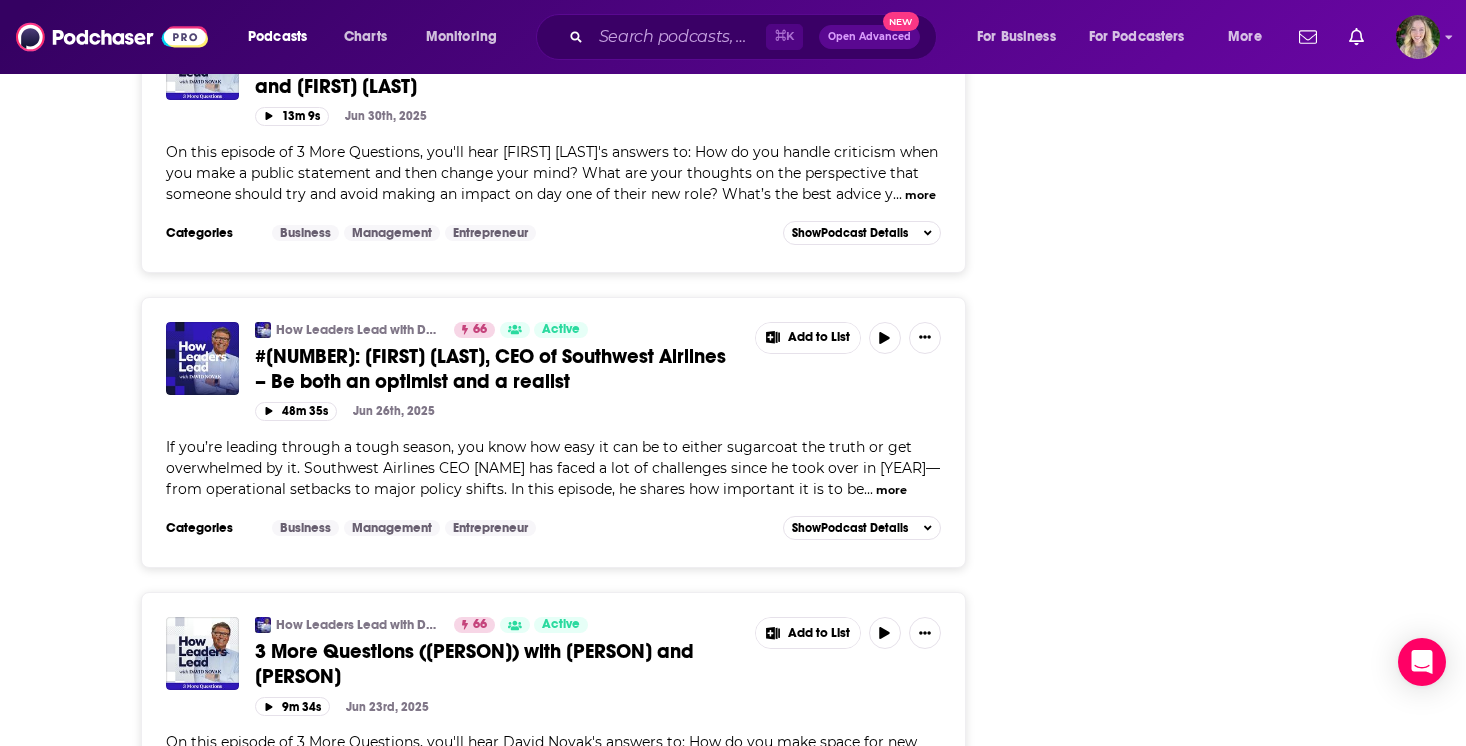 scroll, scrollTop: 3582, scrollLeft: 0, axis: vertical 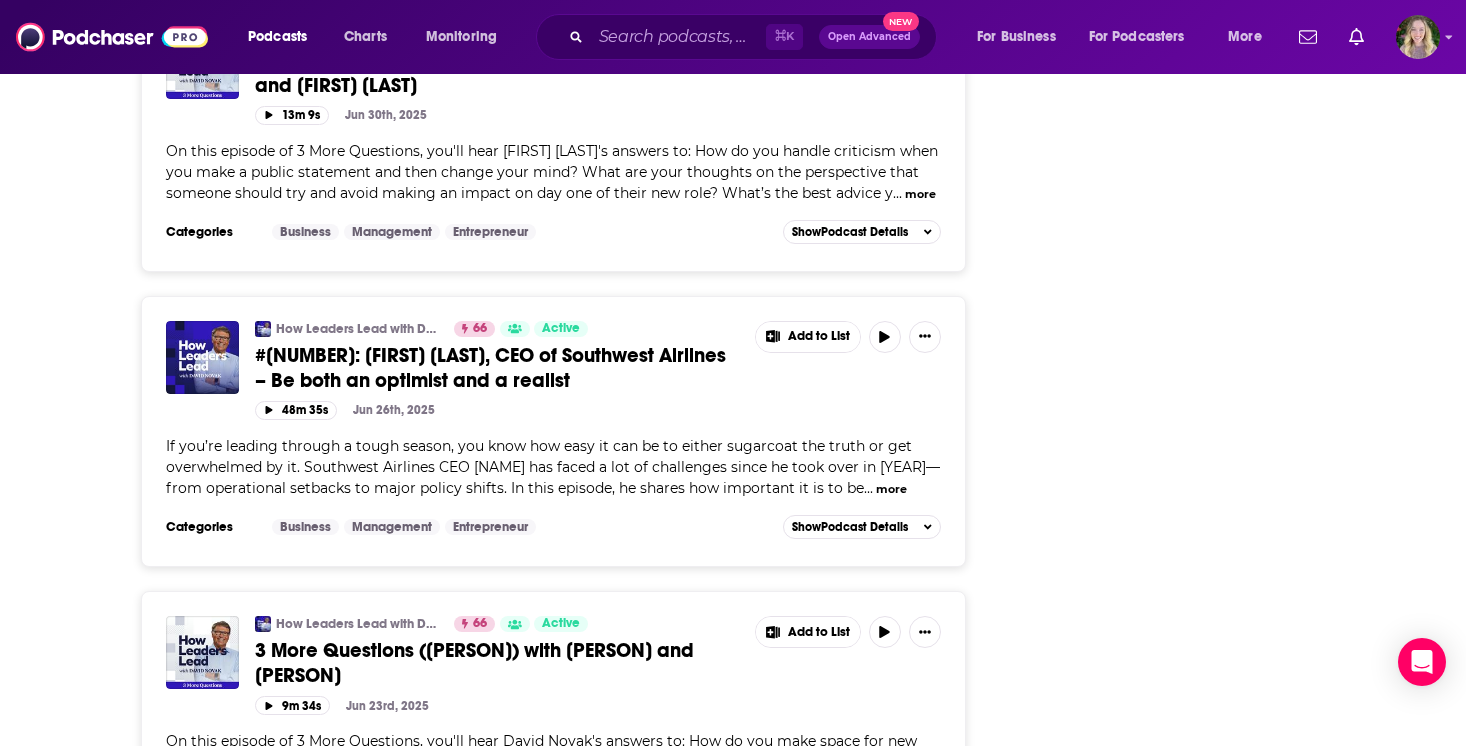 click on "#[NUMBER]: [FIRST] [LAST], CEO of Southwest Airlines – Be both an optimist and a realist" at bounding box center (490, 368) 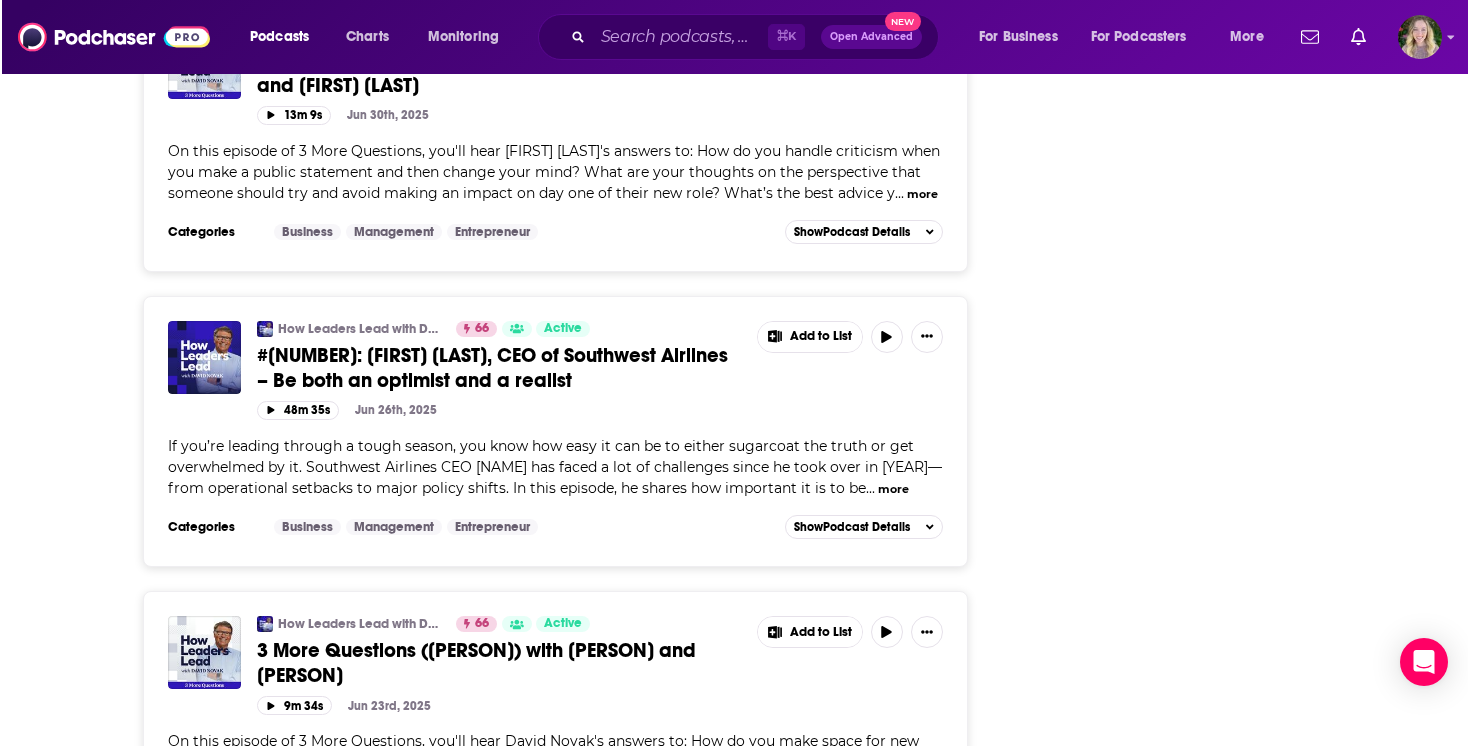 scroll, scrollTop: 0, scrollLeft: 0, axis: both 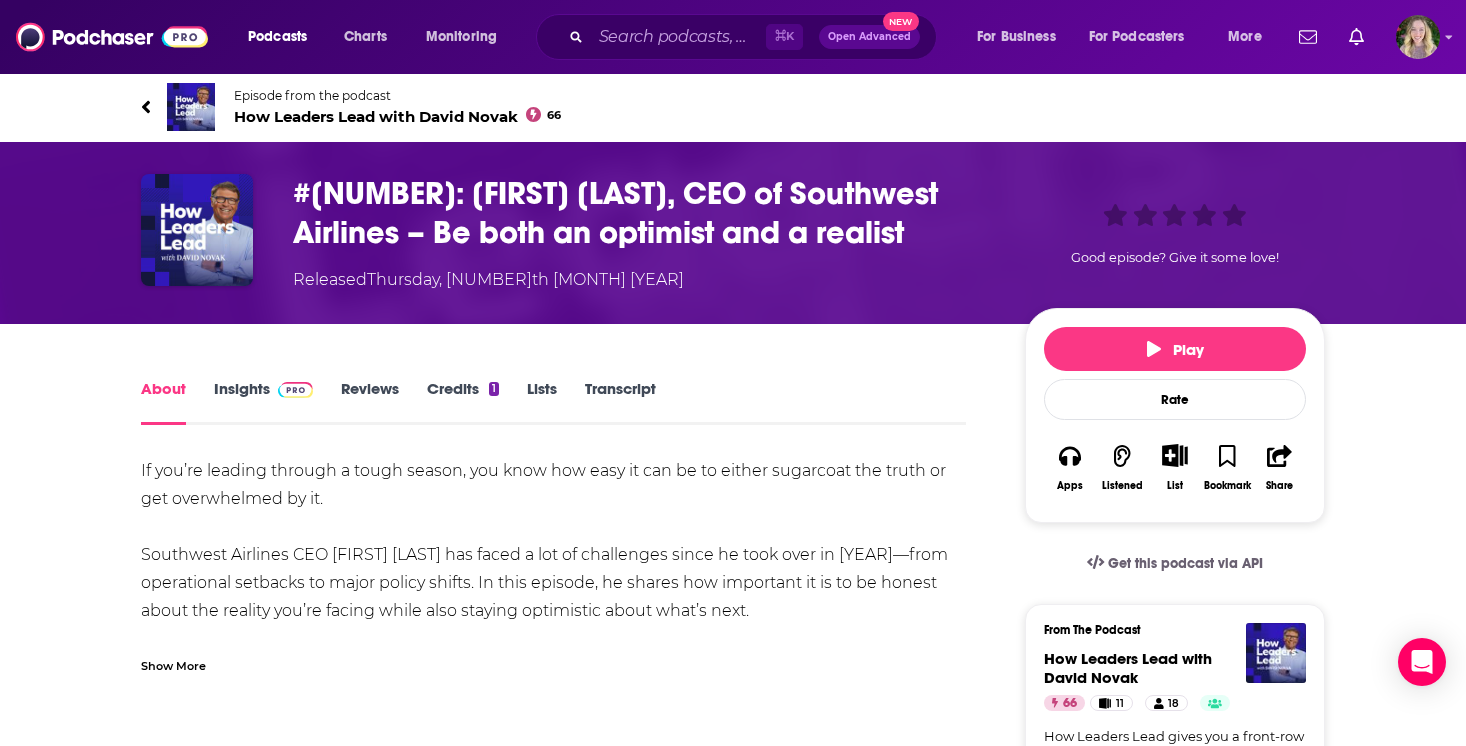 click on "About Insights Reviews Credits 1 Lists Transcript" at bounding box center (553, 400) 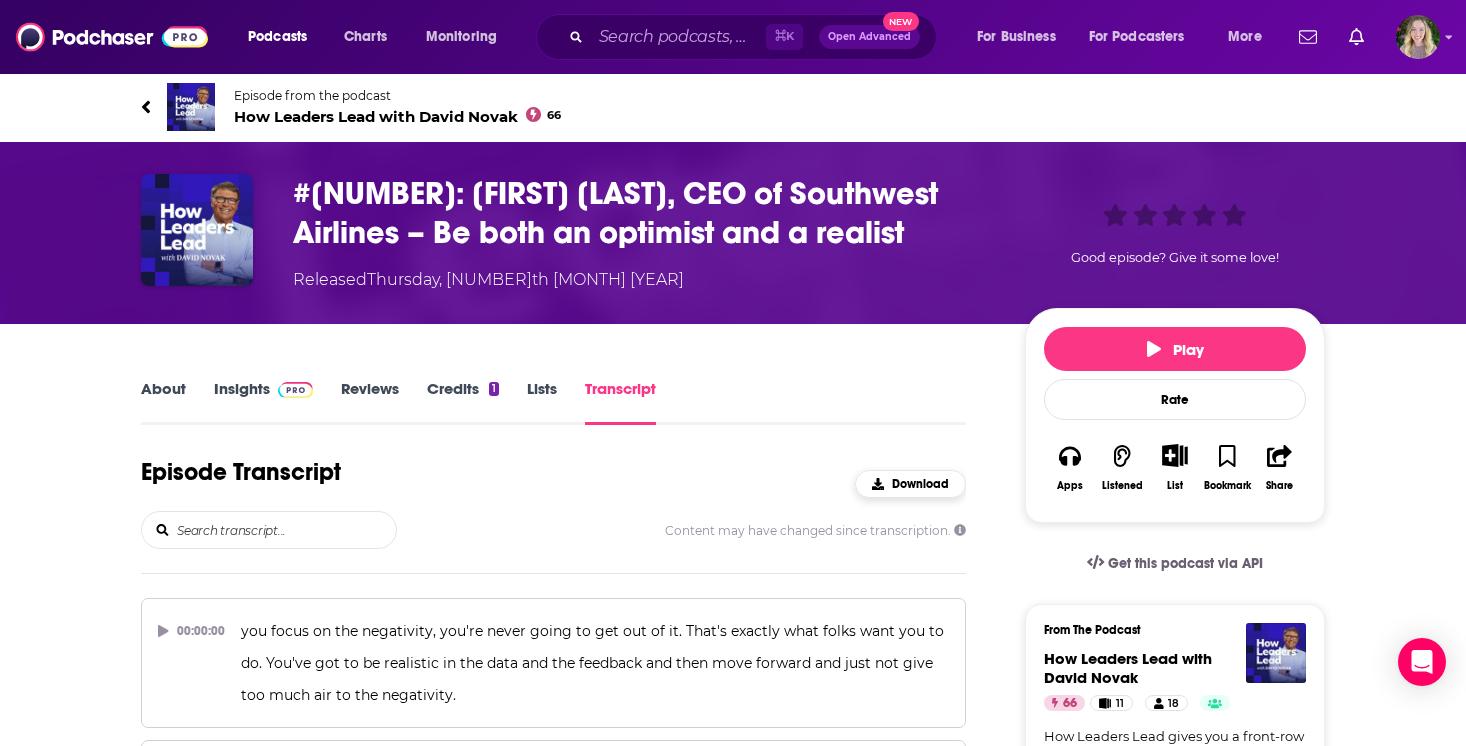 click on "Download" at bounding box center (920, 484) 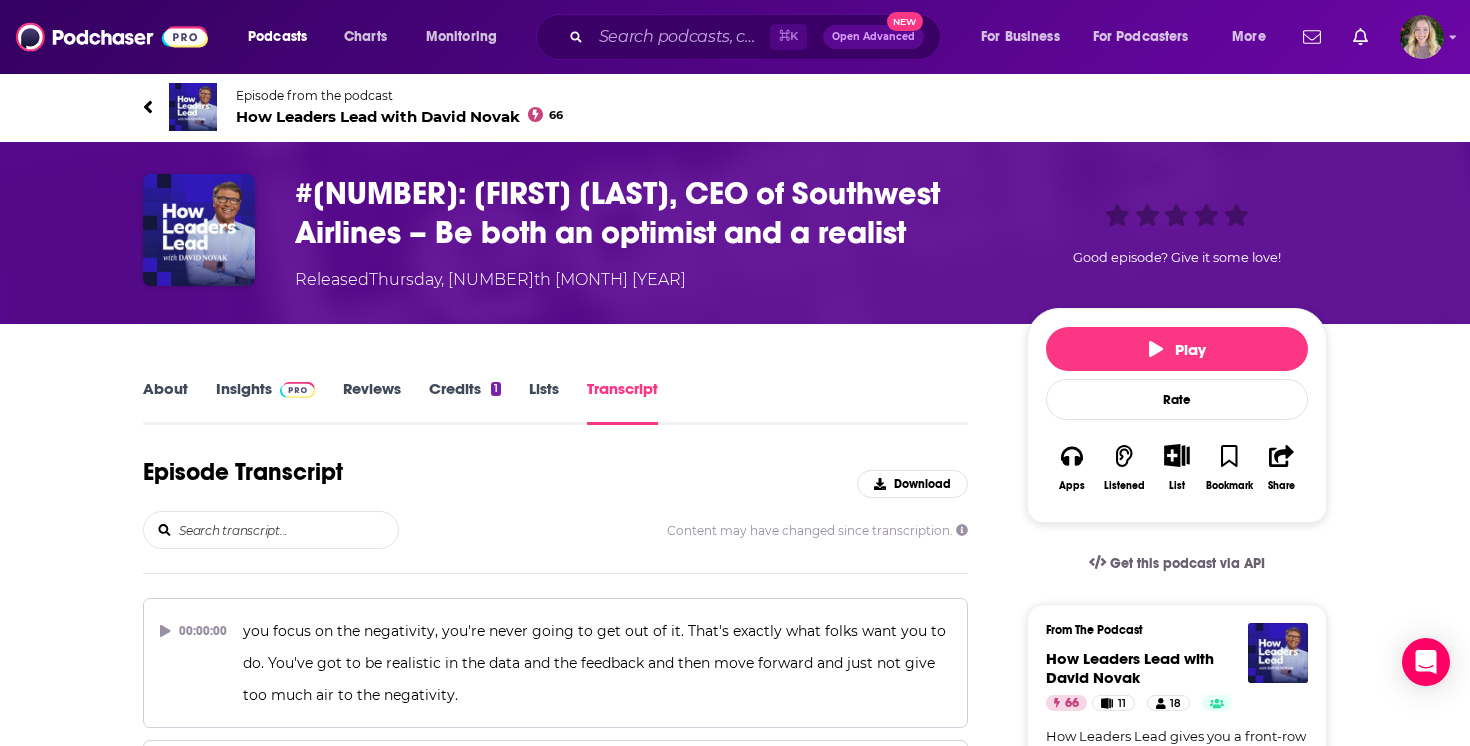 click on "About" at bounding box center (165, 402) 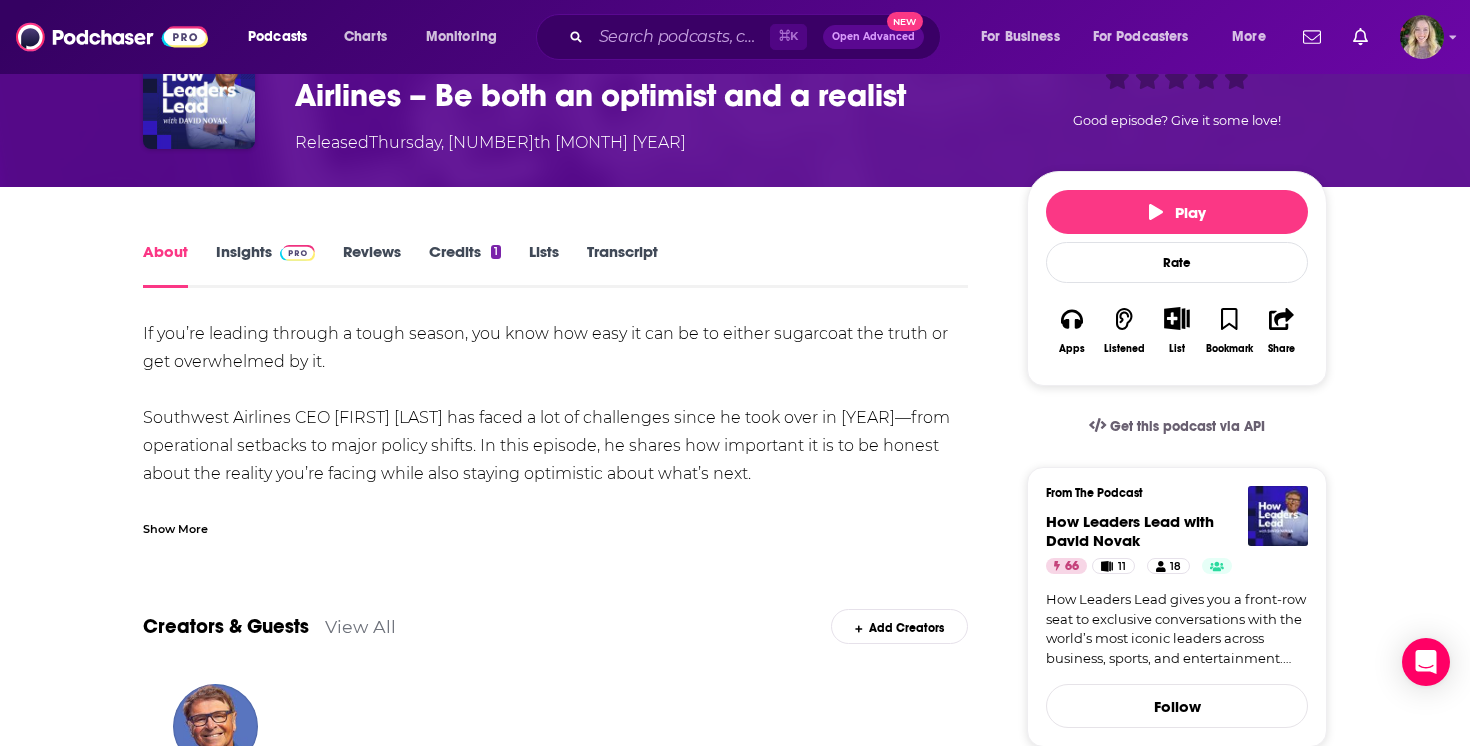 scroll, scrollTop: 170, scrollLeft: 0, axis: vertical 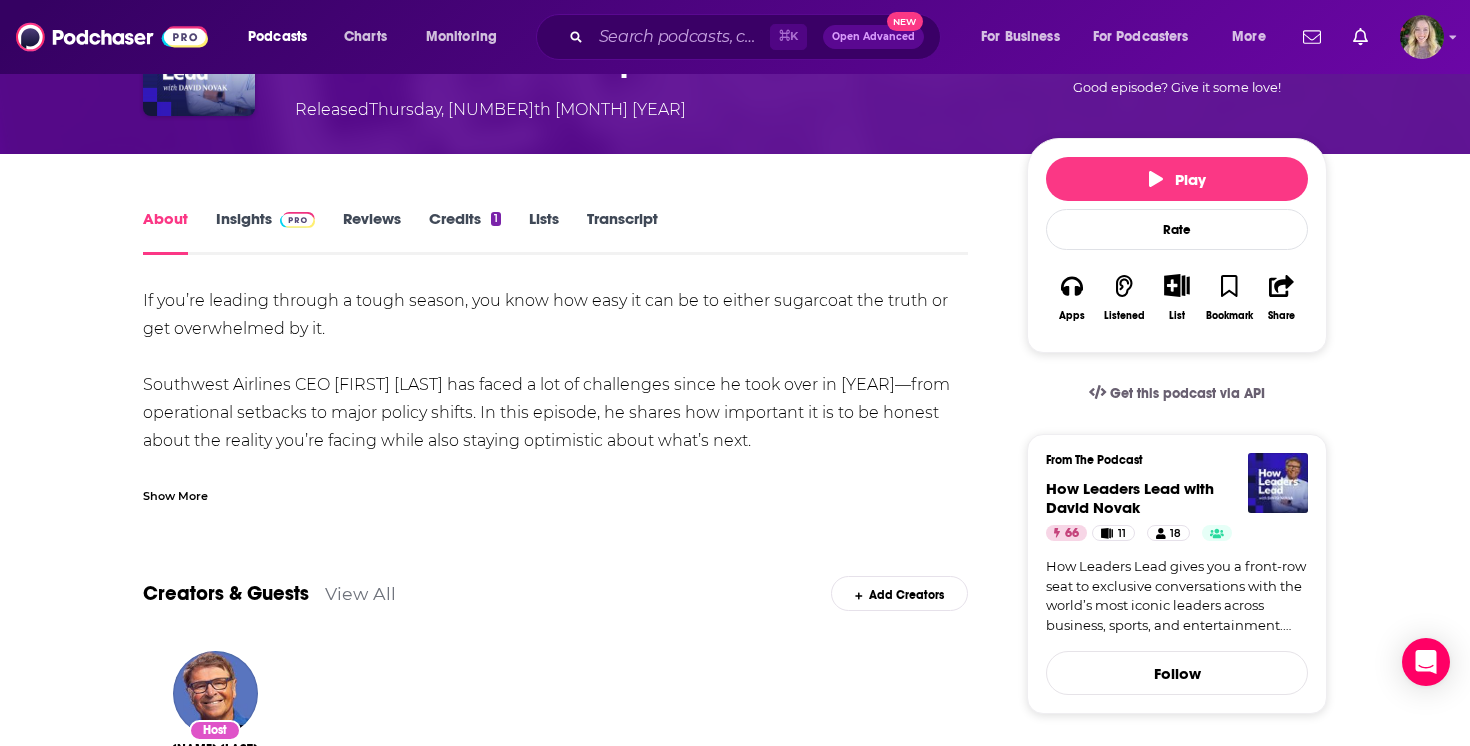 click on "Show More" at bounding box center (175, 494) 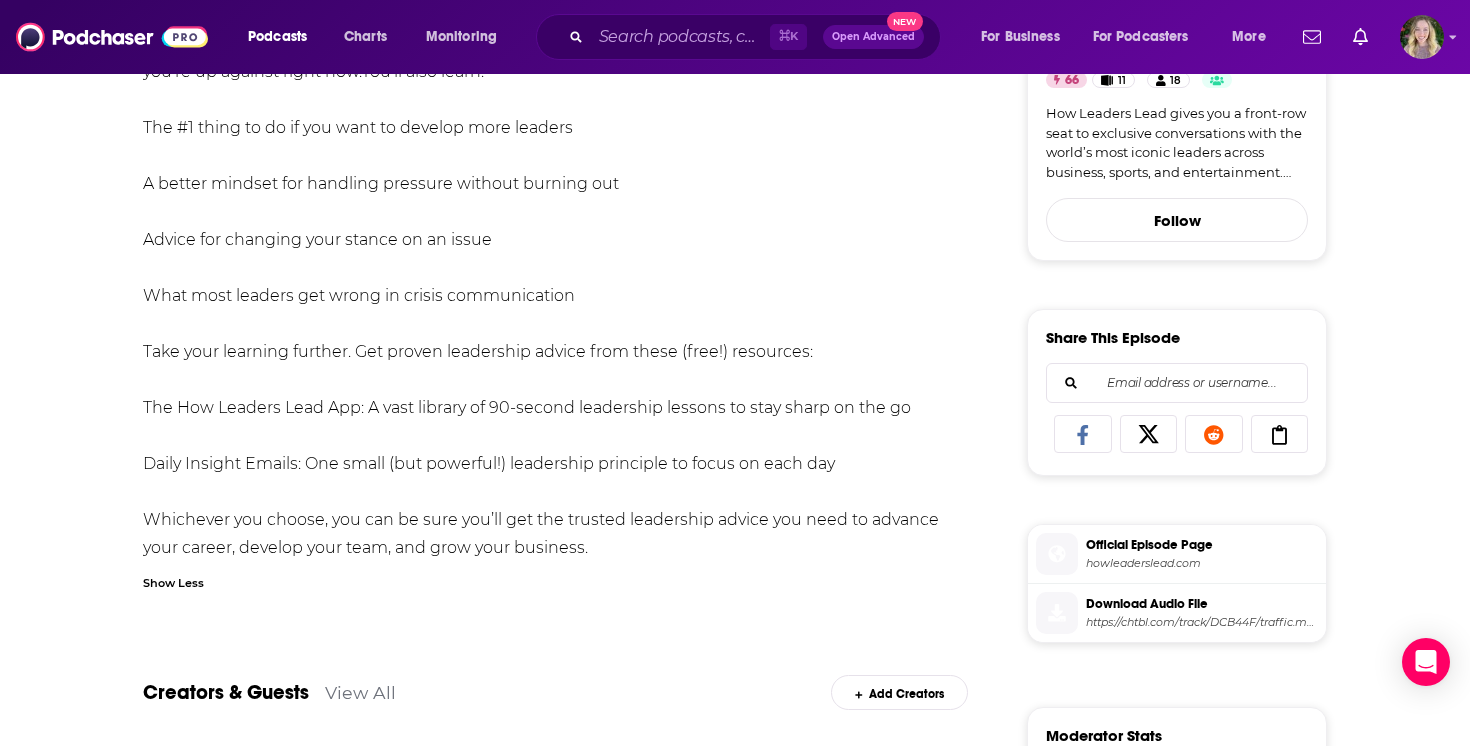 scroll, scrollTop: 0, scrollLeft: 0, axis: both 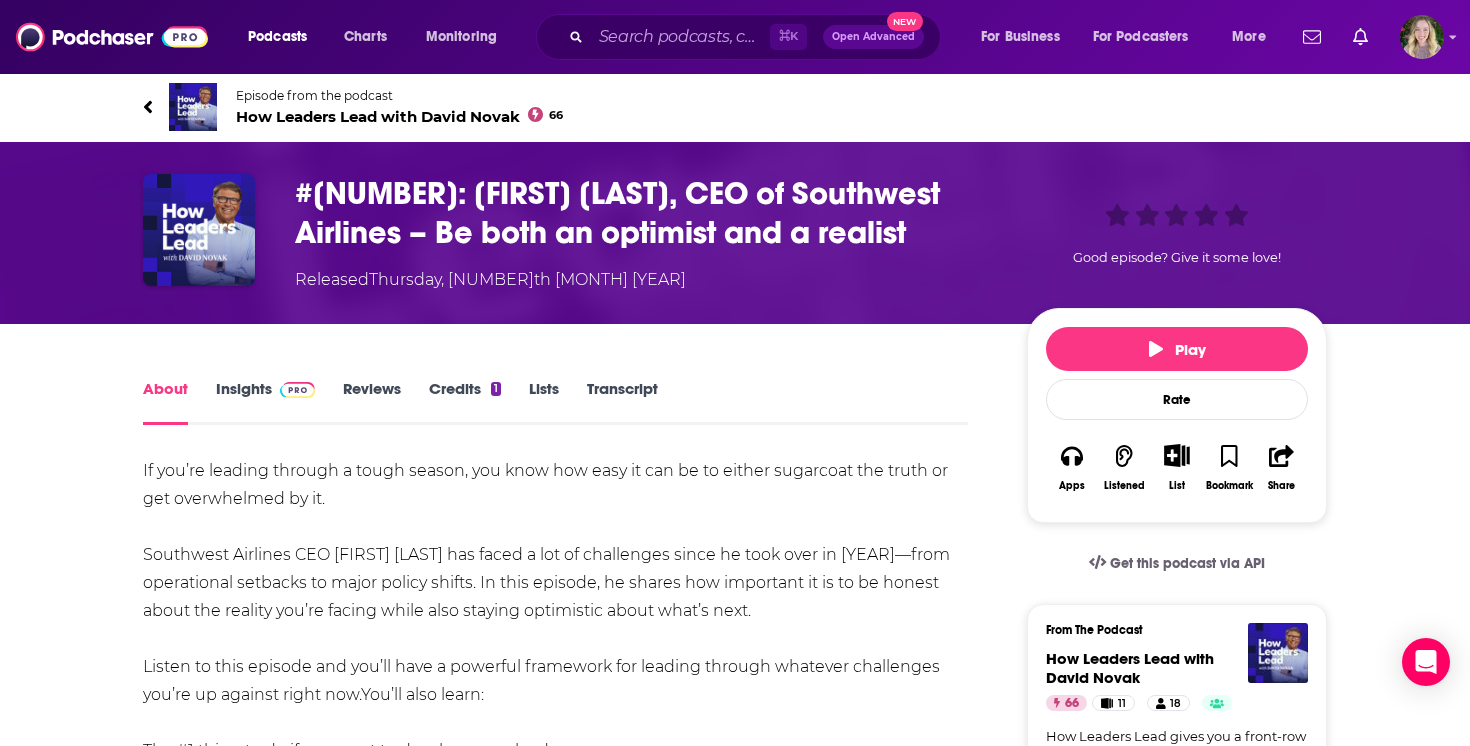 click on "How Leaders Lead with [FIRST] [LAST] [NUMBER]" at bounding box center [399, 116] 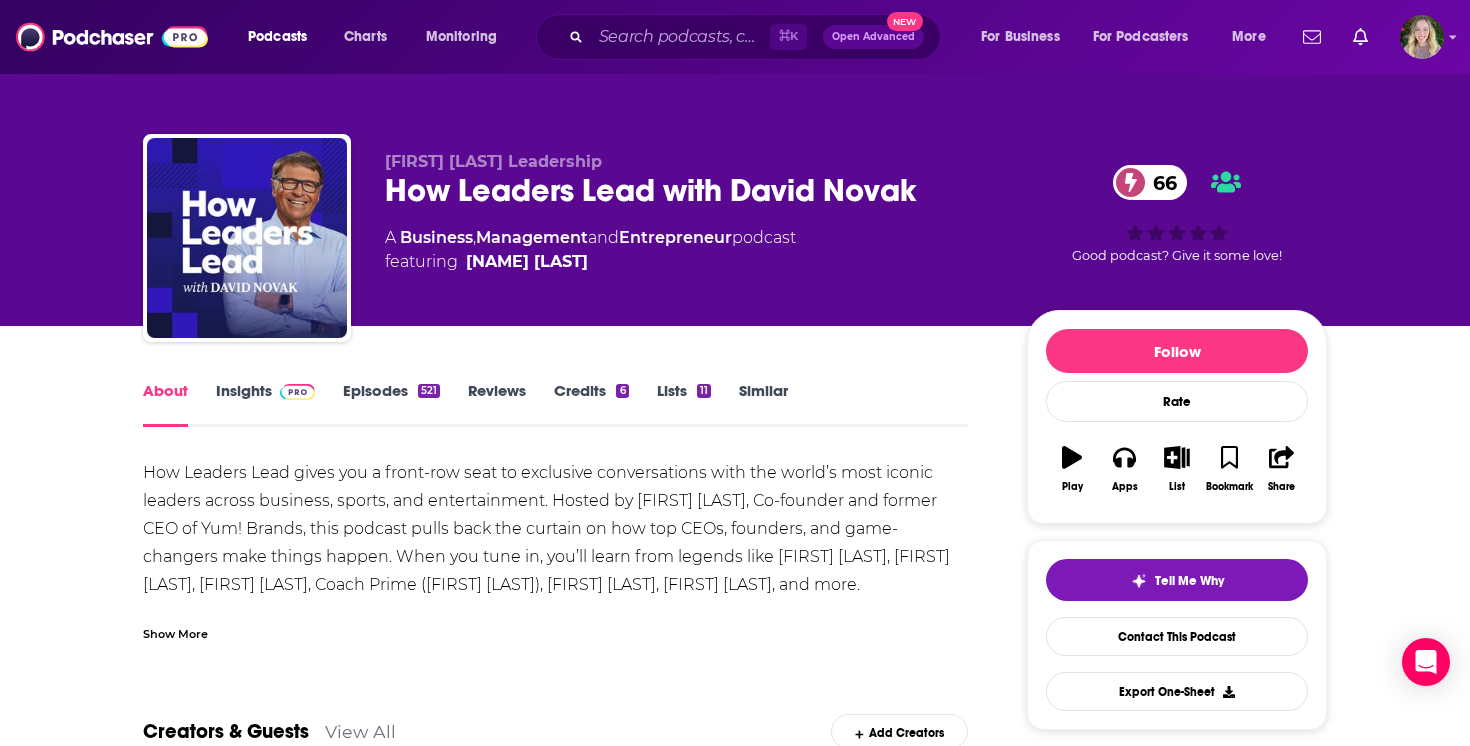 click on "Show More" at bounding box center (175, 632) 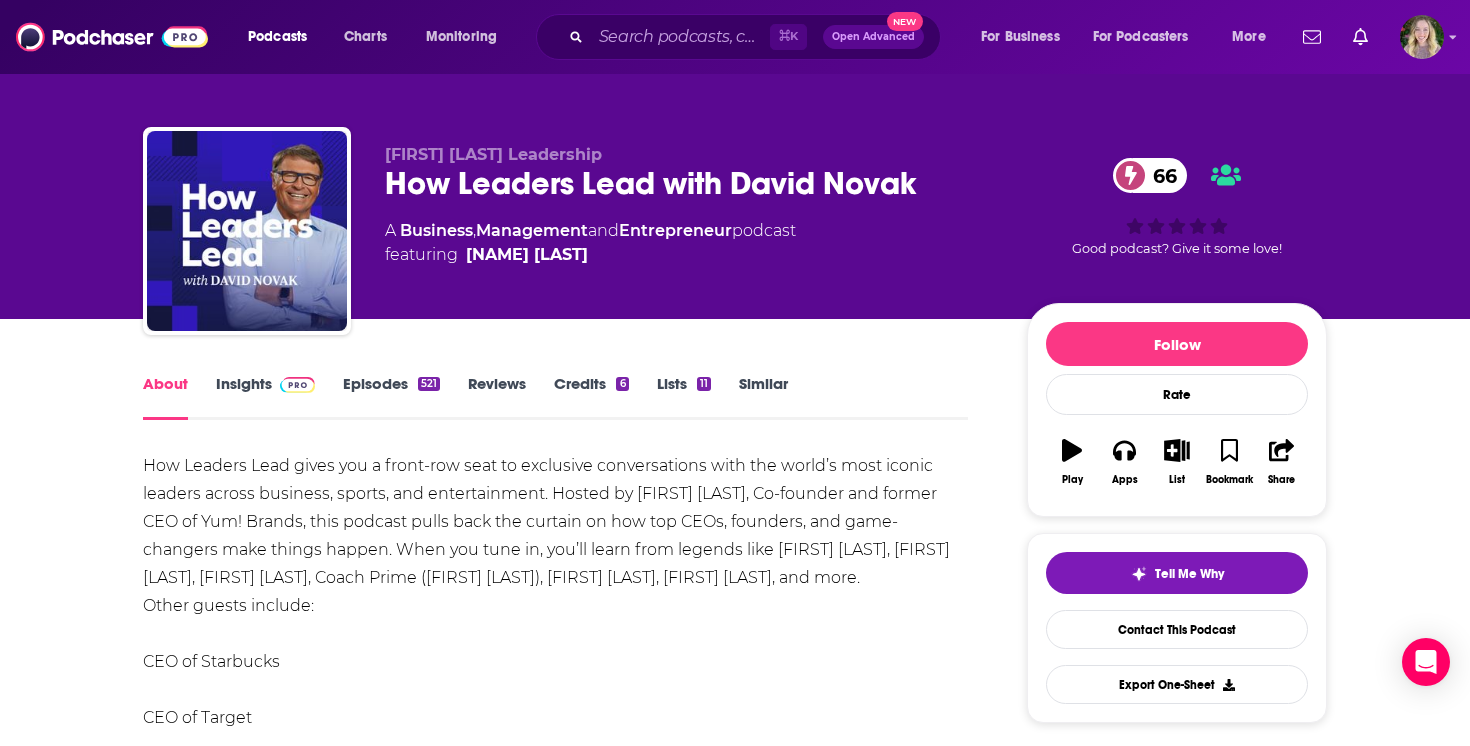 scroll, scrollTop: 0, scrollLeft: 0, axis: both 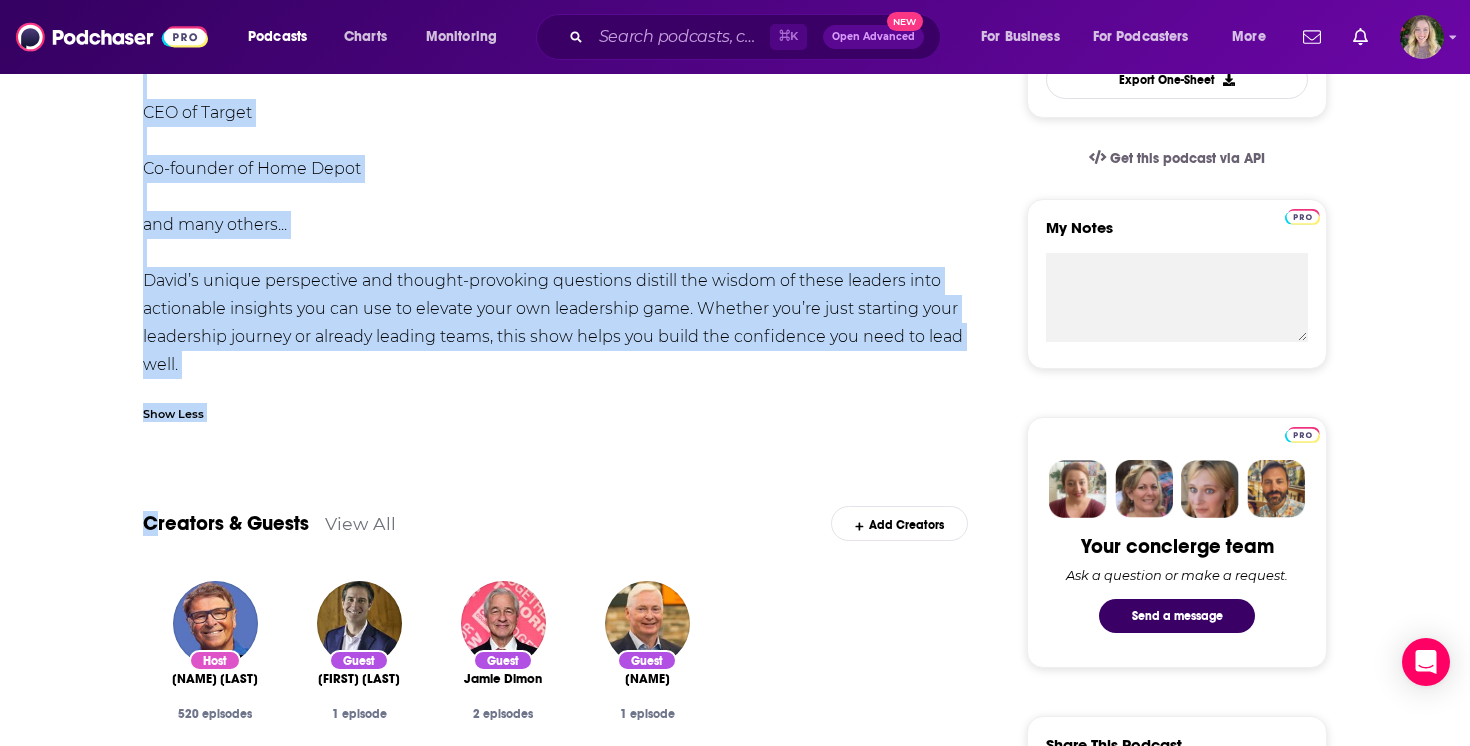 drag, startPoint x: 142, startPoint y: 472, endPoint x: 237, endPoint y: 376, distance: 135.05925 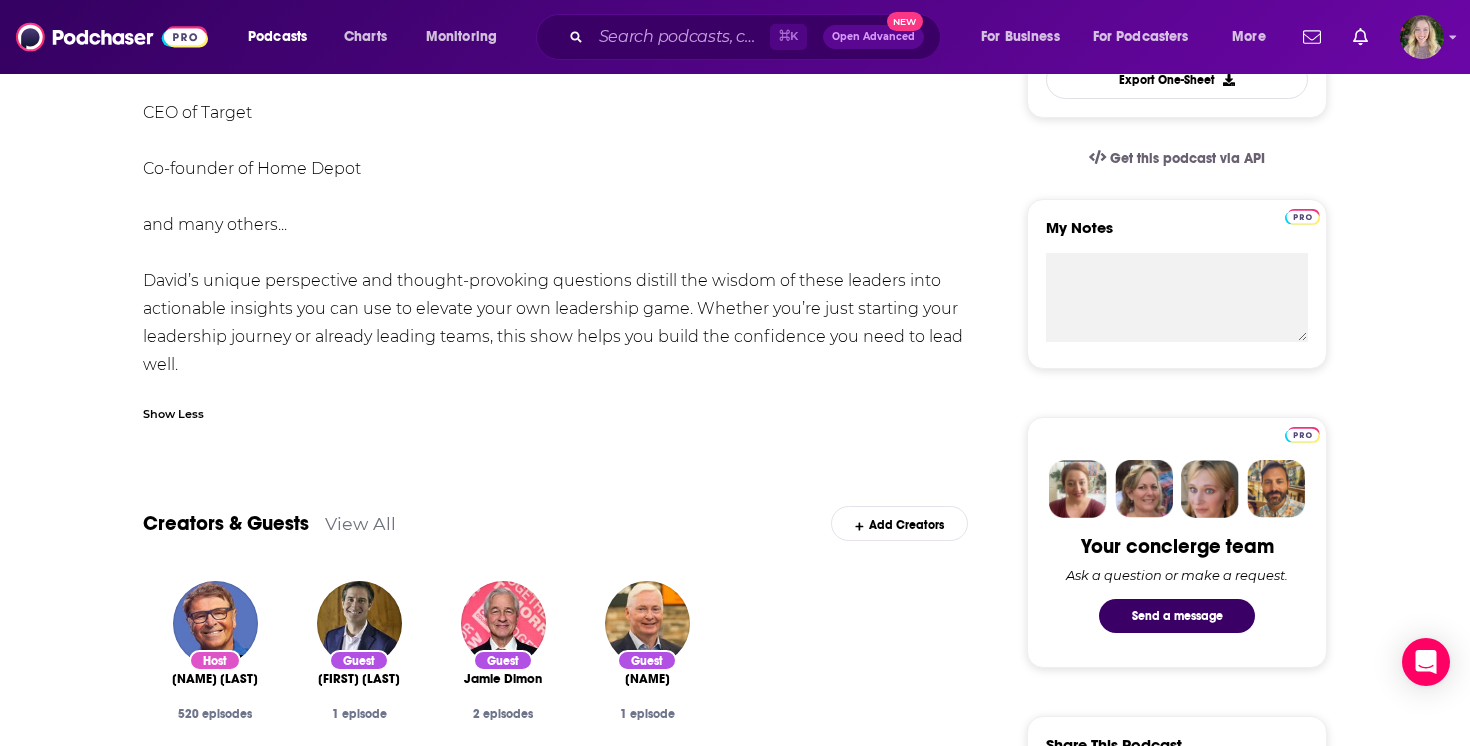 scroll, scrollTop: 0, scrollLeft: 0, axis: both 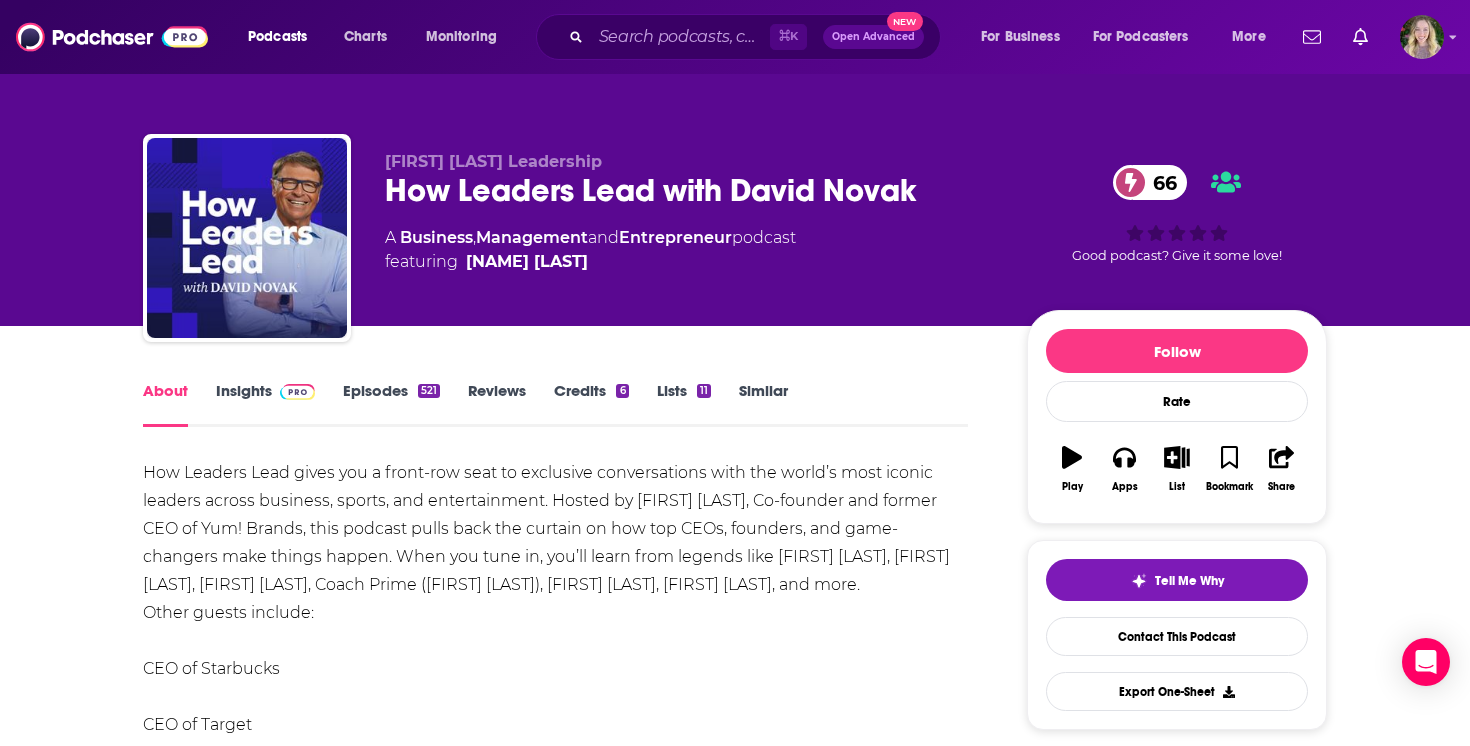 click on "Insights" at bounding box center [265, 404] 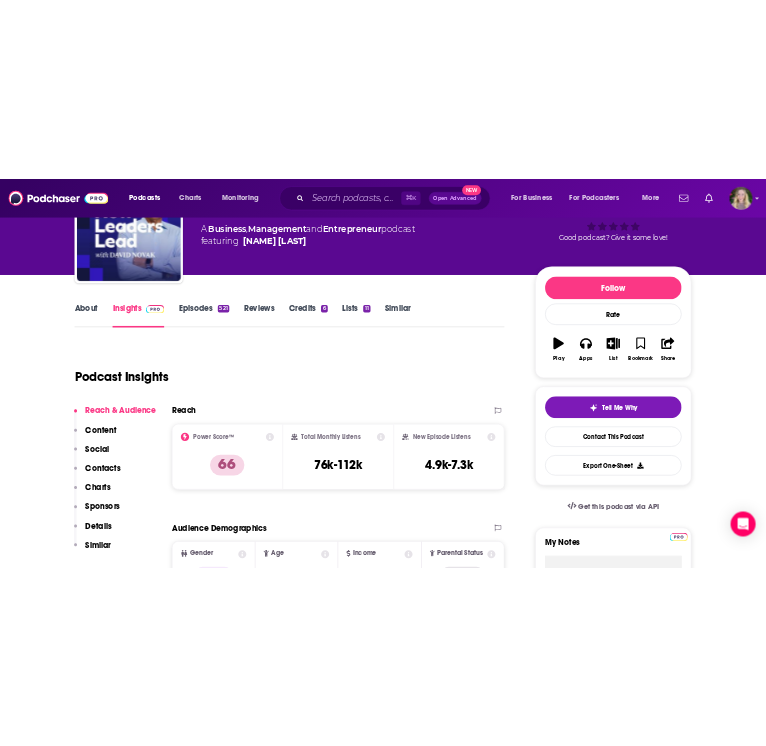 scroll, scrollTop: 361, scrollLeft: 0, axis: vertical 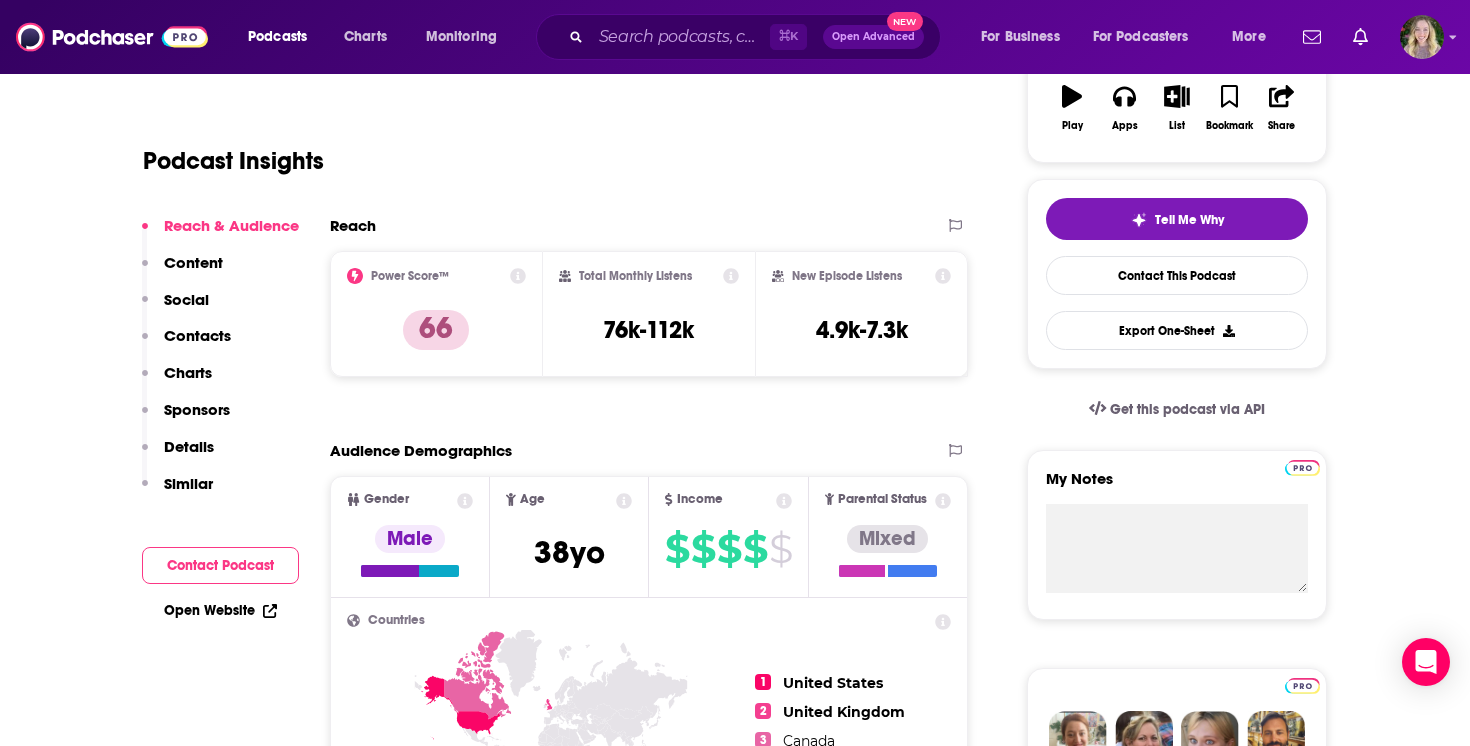 click on "Total Monthly Listens 76k-112k" at bounding box center [649, 314] 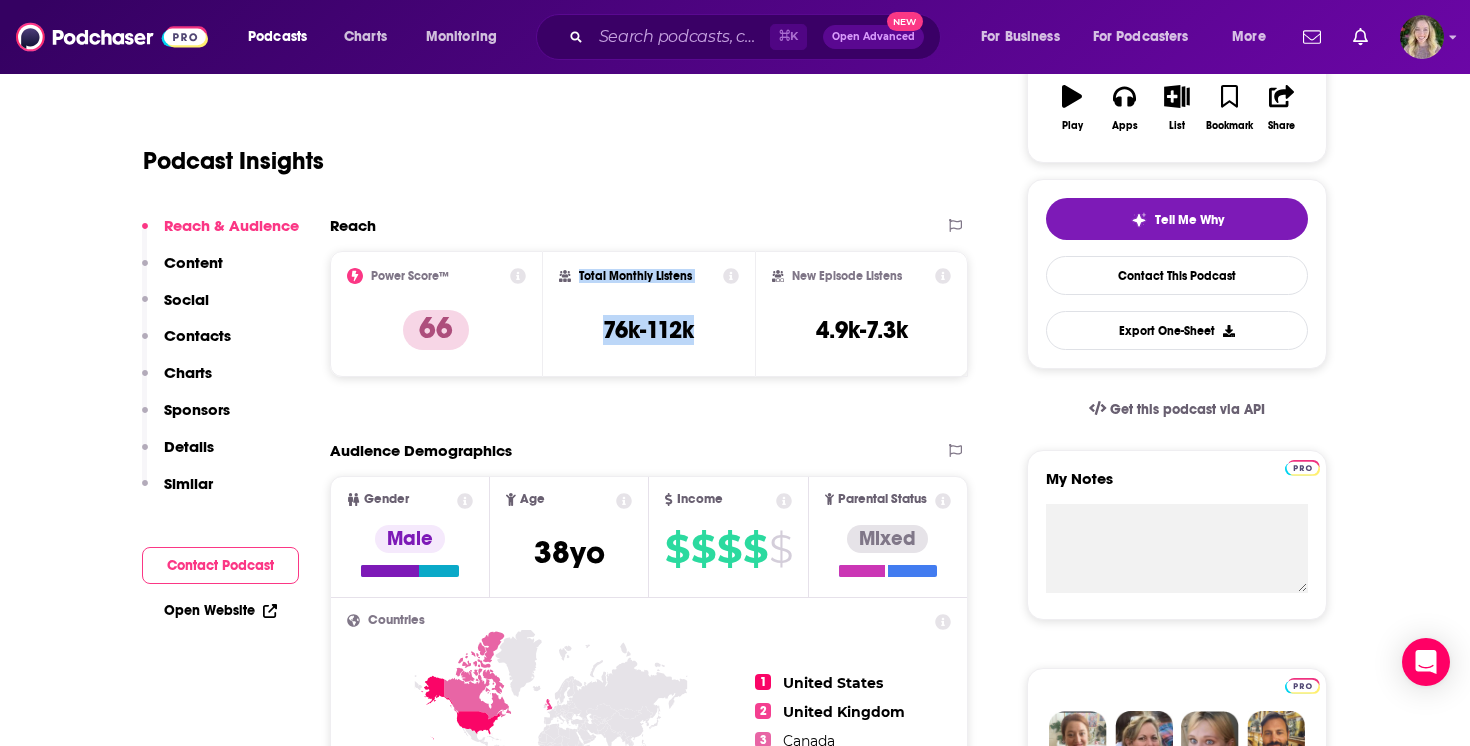 drag, startPoint x: 550, startPoint y: 272, endPoint x: 712, endPoint y: 351, distance: 180.23596 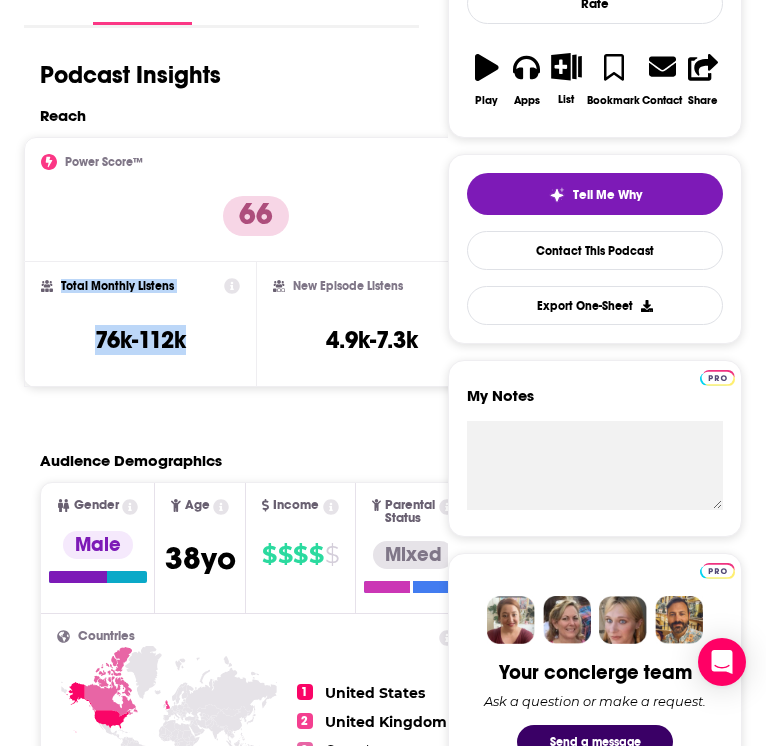 scroll, scrollTop: 0, scrollLeft: 0, axis: both 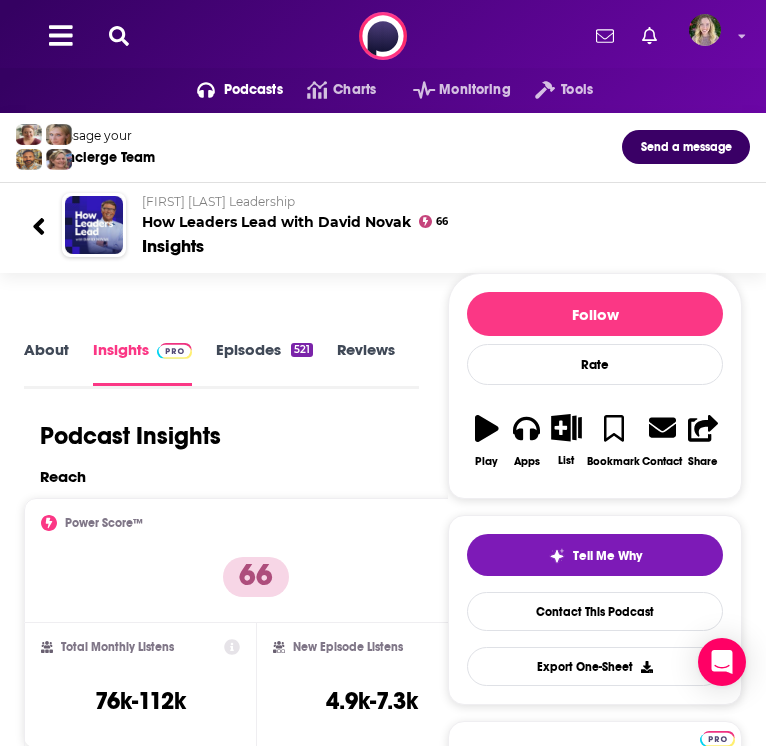 click on "[FIRST] [LAST] Leadership   How Leaders Lead with [FIRST] [LAST] 66 Insights" at bounding box center (383, 225) 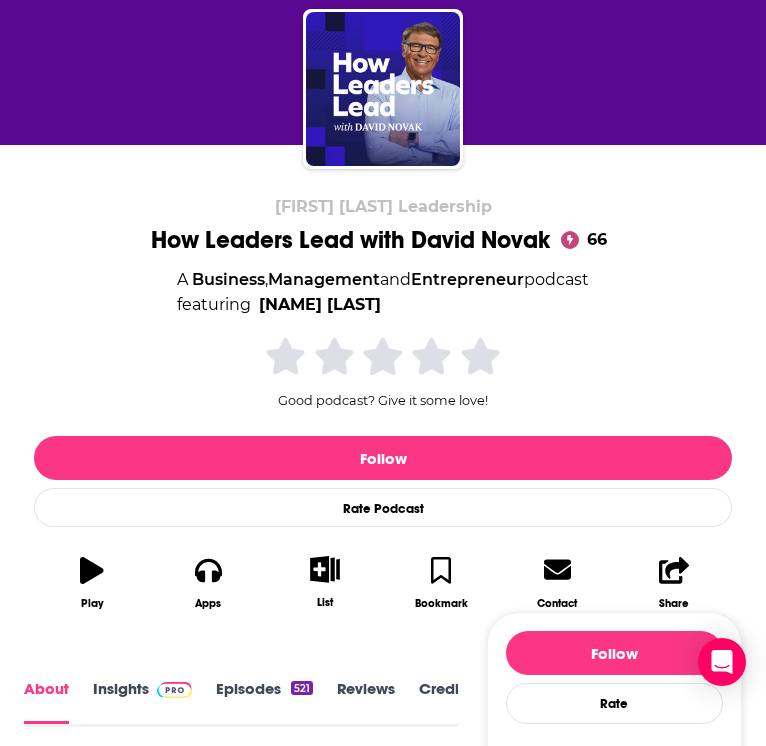 scroll, scrollTop: 581, scrollLeft: 0, axis: vertical 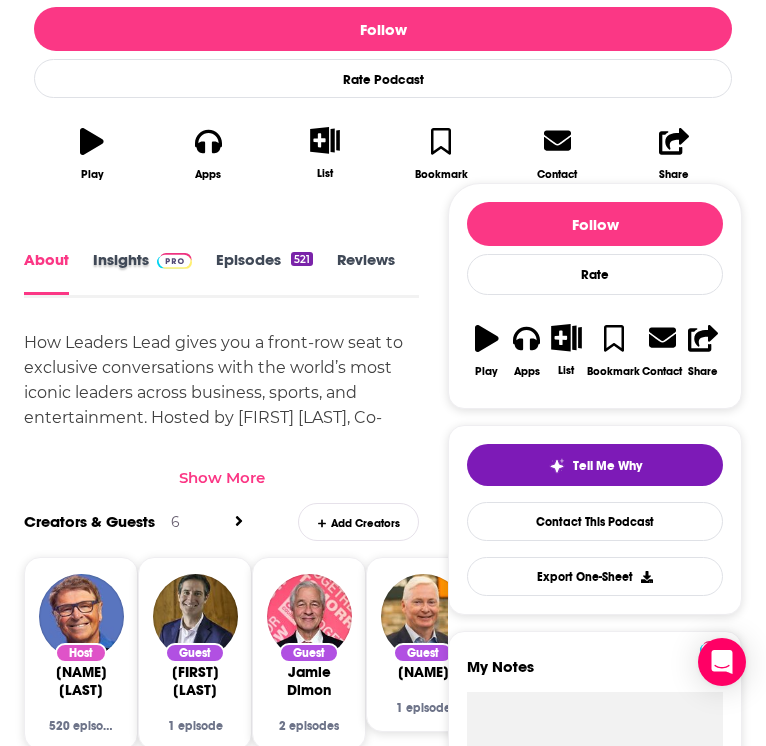 click on "Insights" at bounding box center [154, 273] 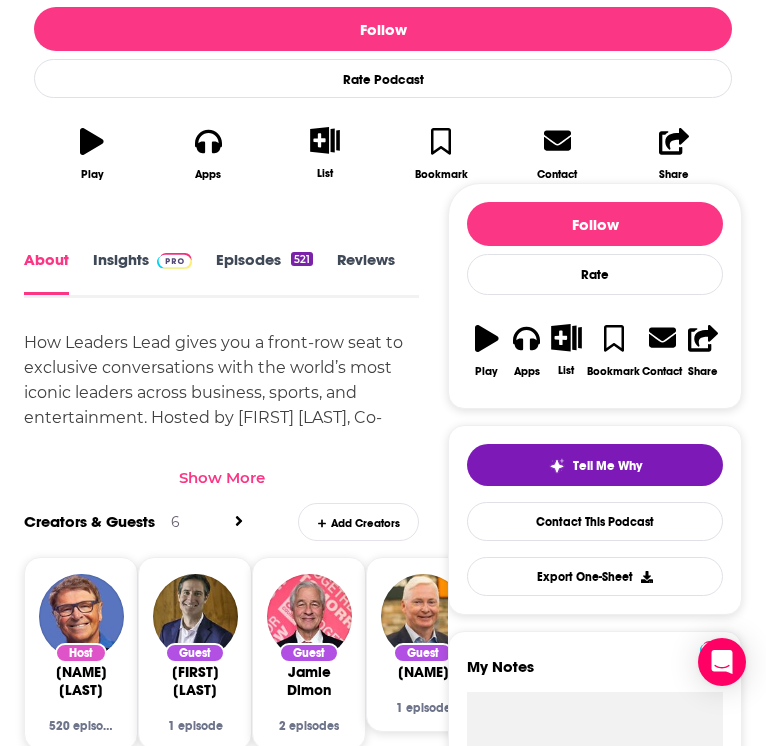 click on "Episodes 521" at bounding box center (264, 272) 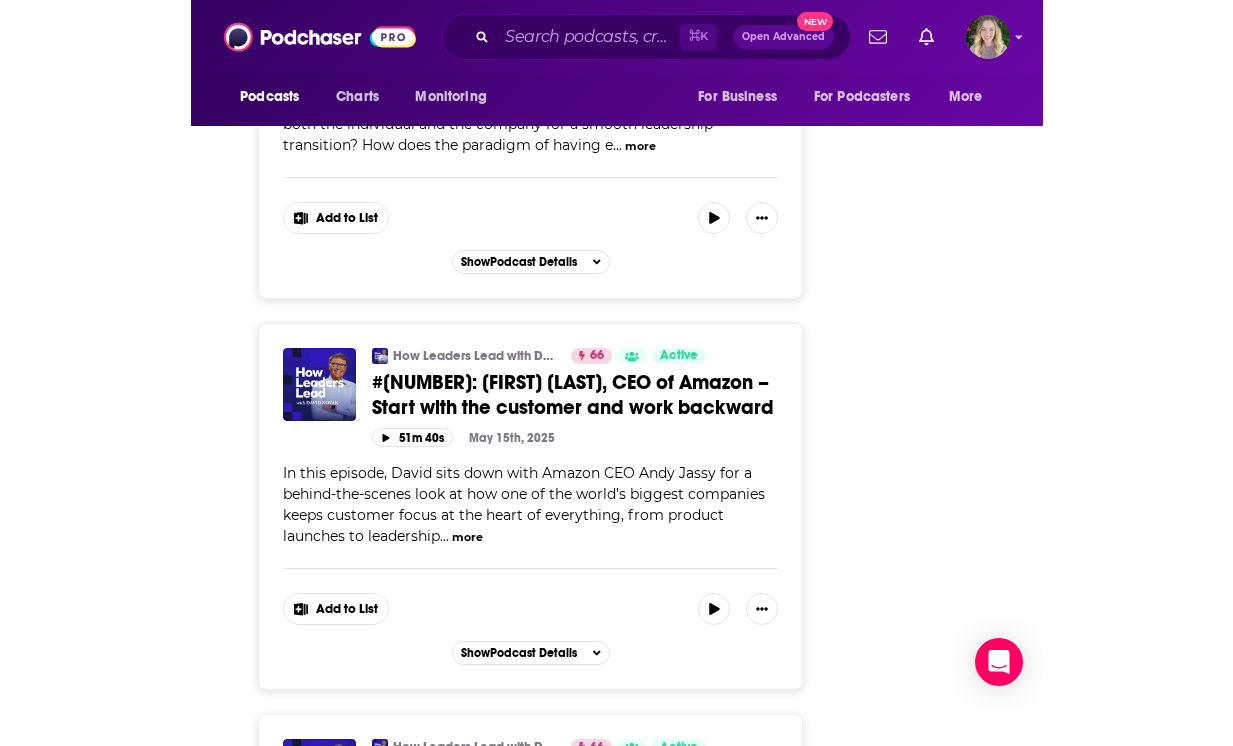 scroll, scrollTop: 8016, scrollLeft: 0, axis: vertical 